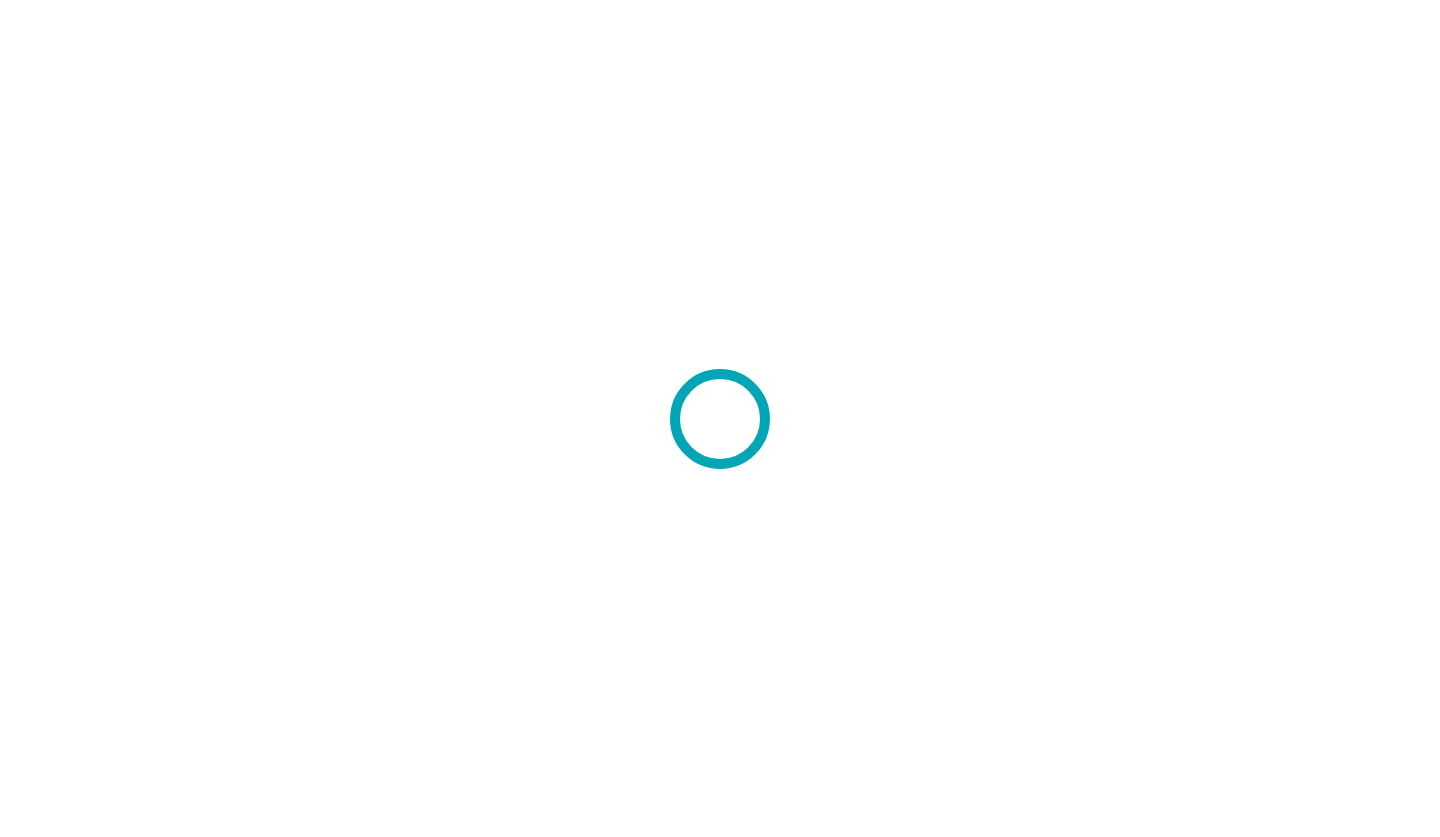 scroll, scrollTop: 0, scrollLeft: 0, axis: both 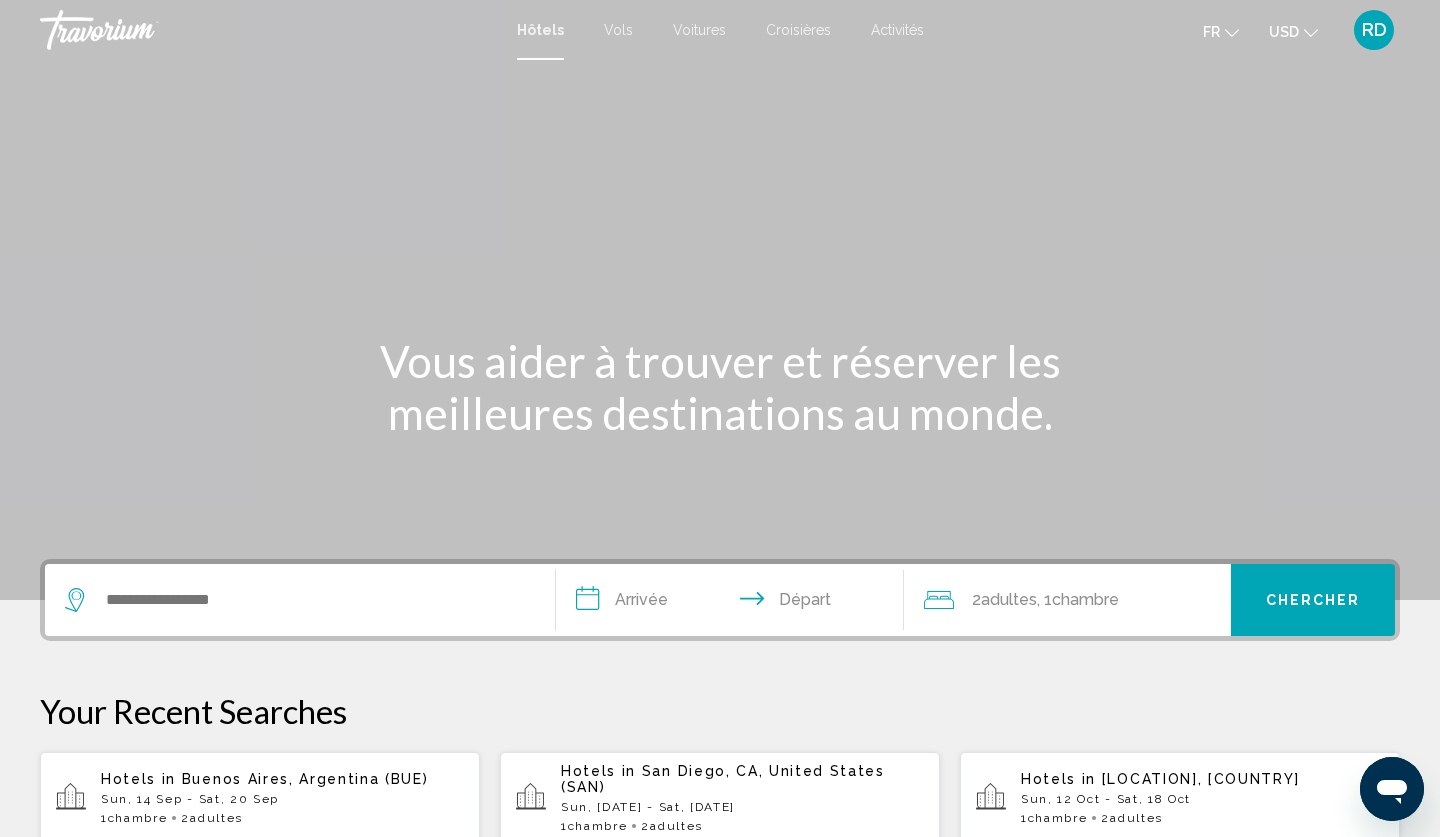 click on "Vols" at bounding box center (618, 30) 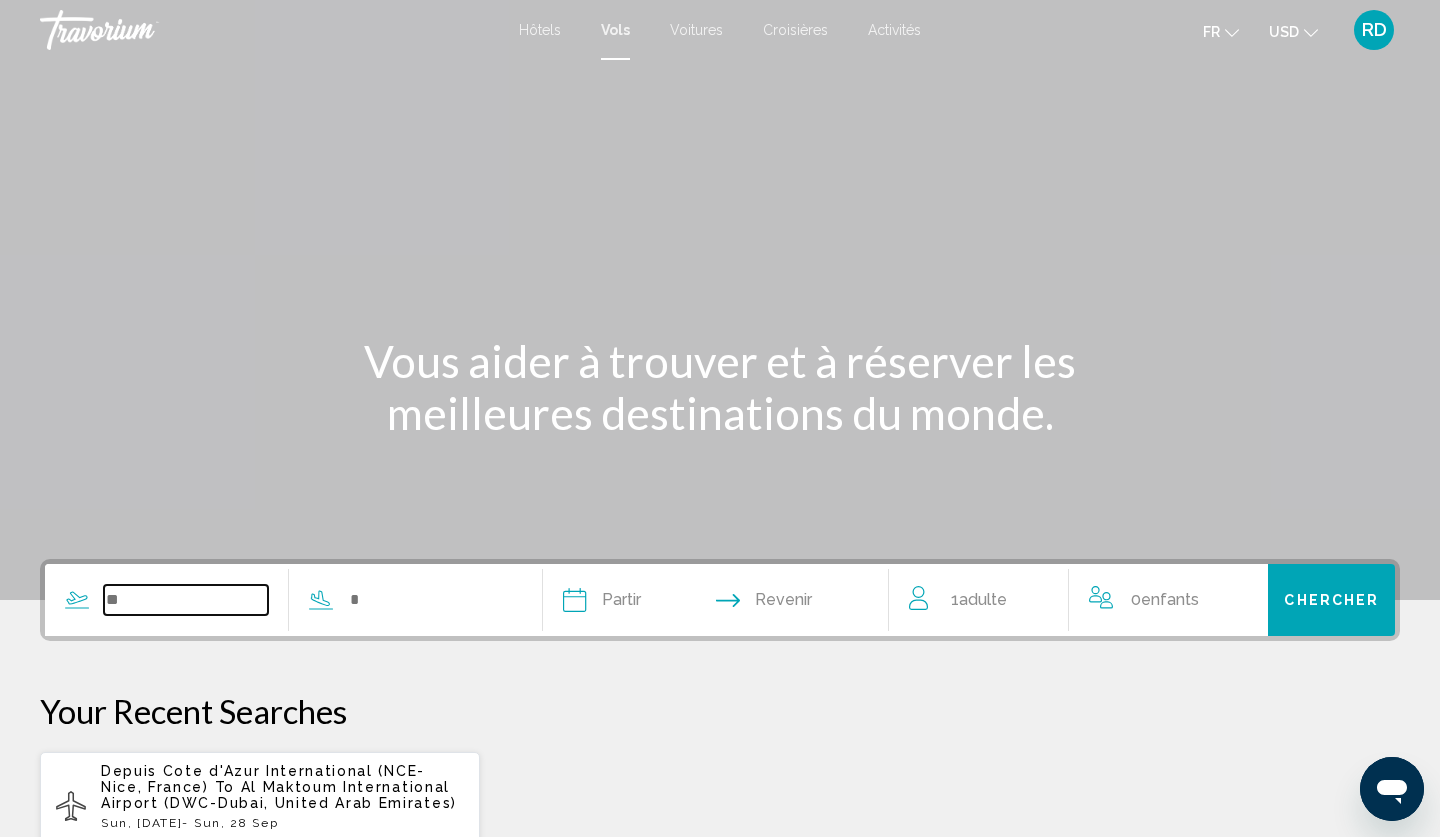 click at bounding box center [186, 600] 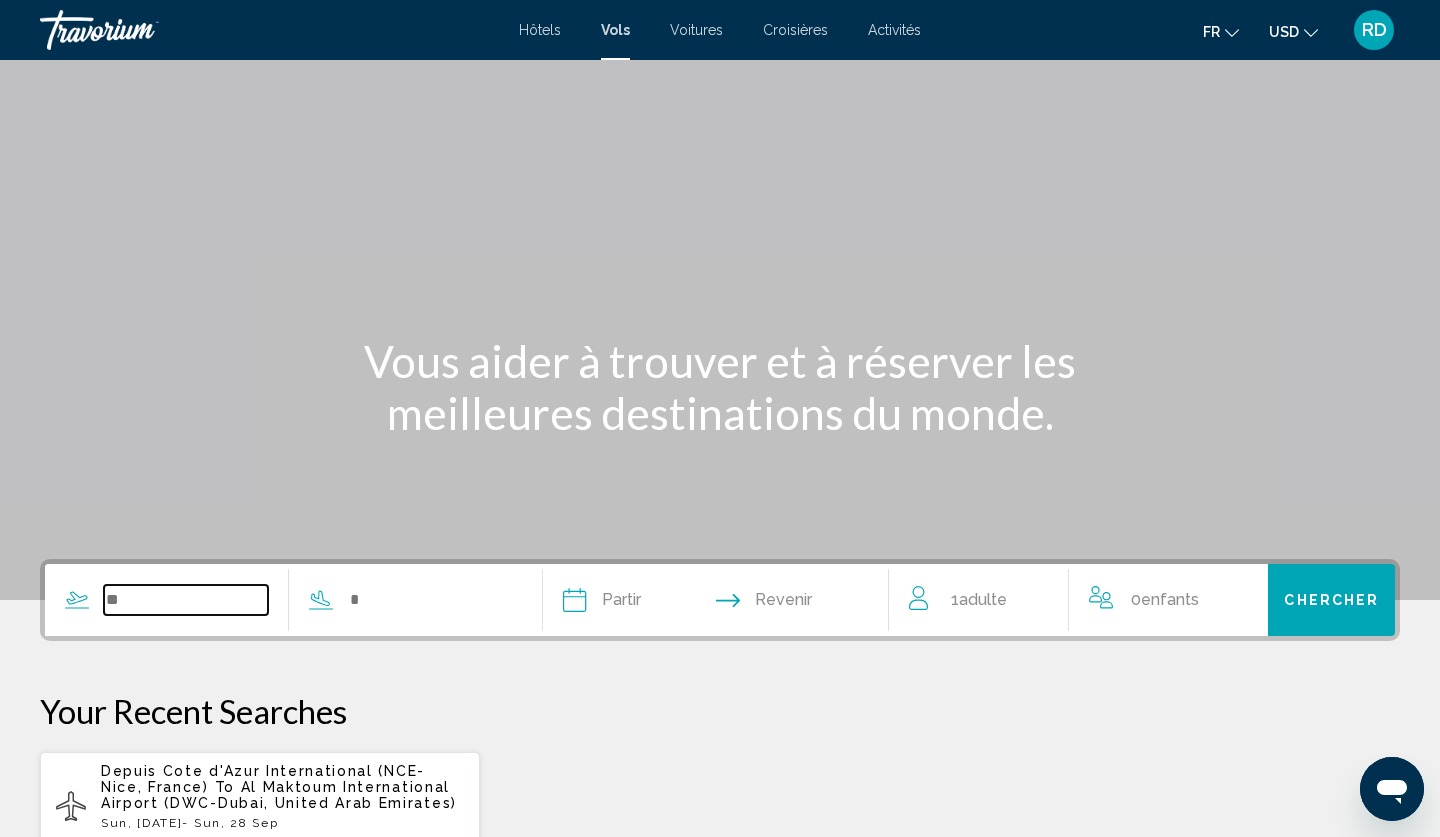 scroll, scrollTop: 332, scrollLeft: 0, axis: vertical 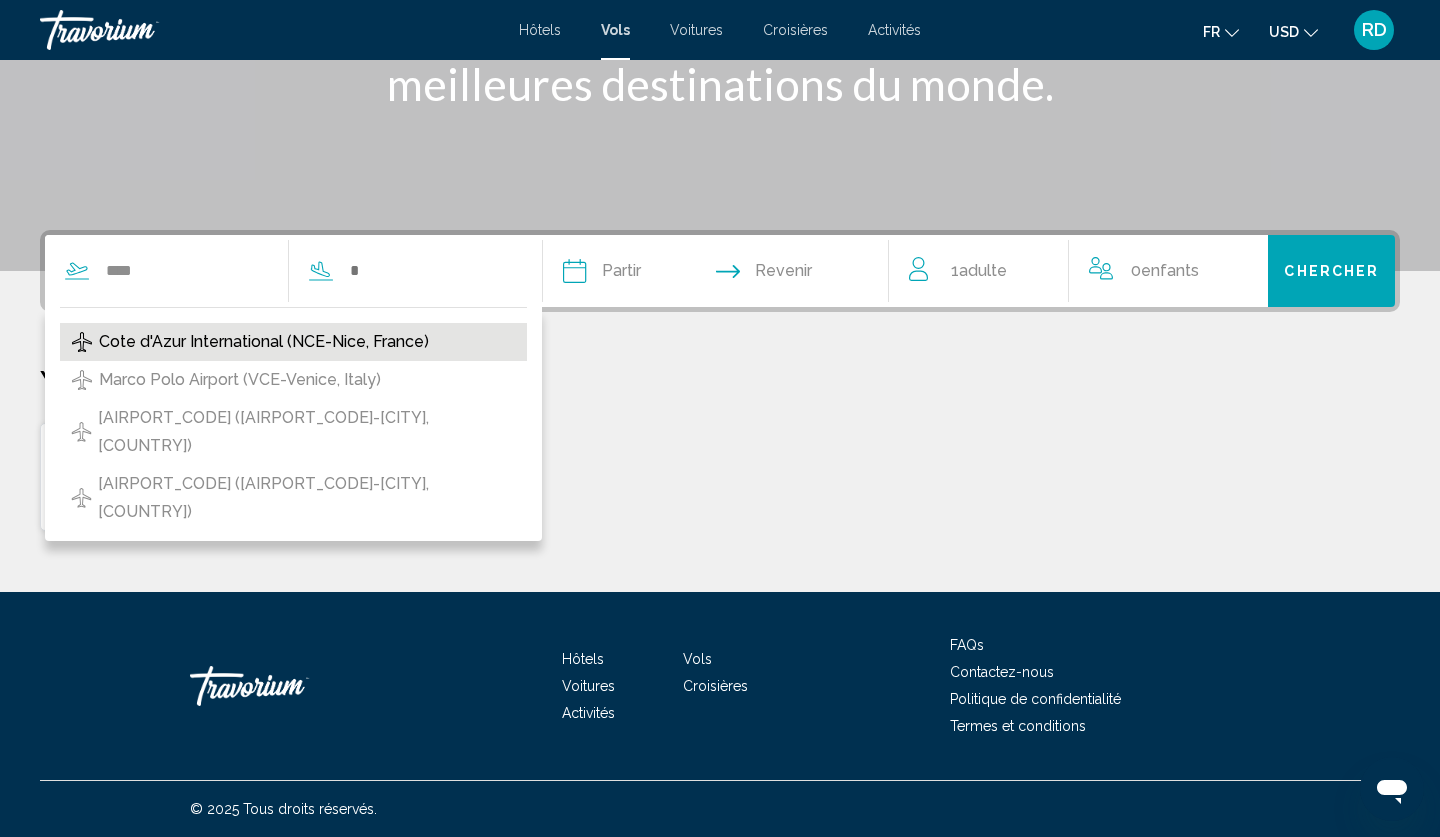 click on "Cote d'Azur International (NCE-Nice, France)" at bounding box center [264, 342] 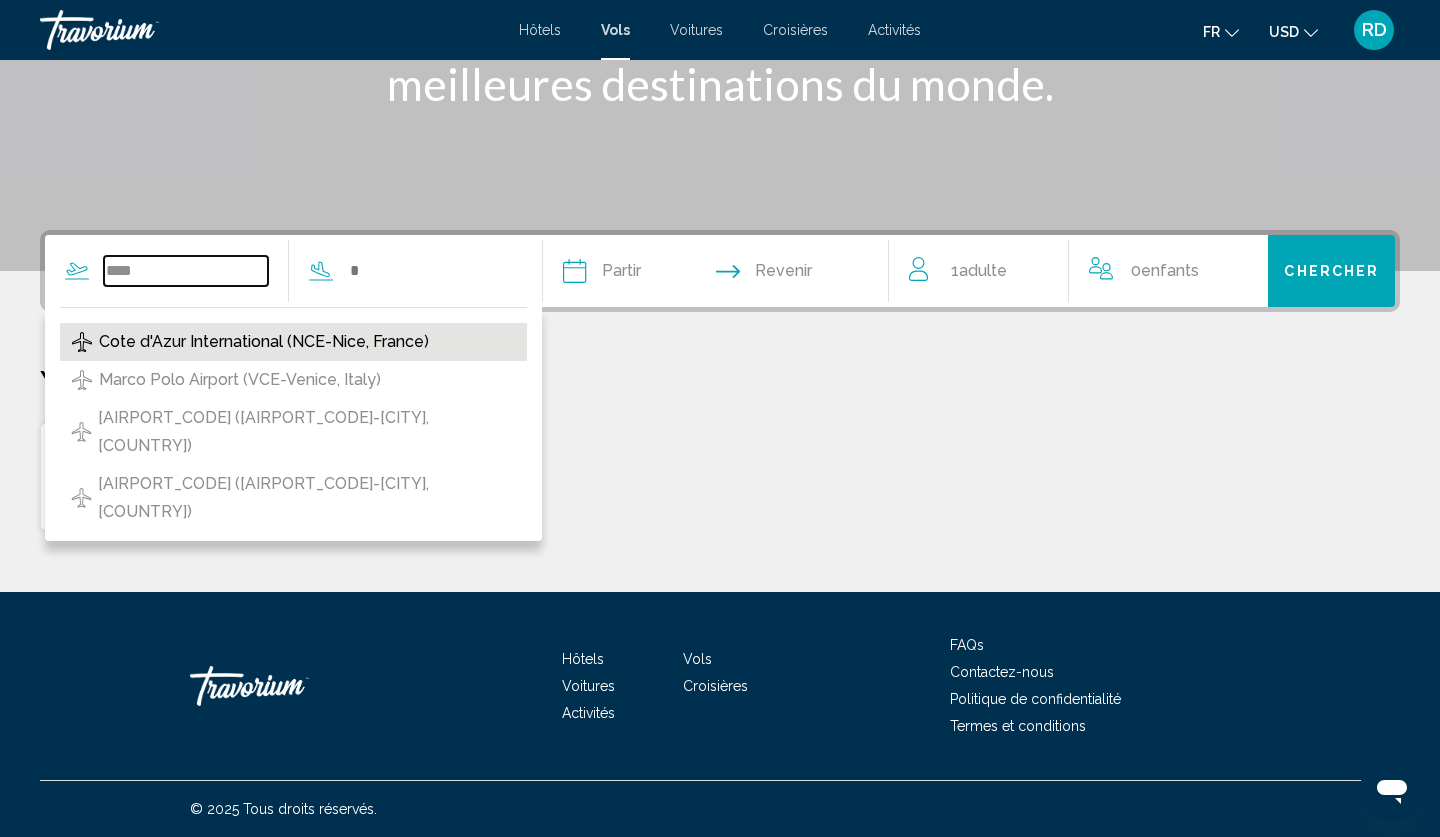 type on "**********" 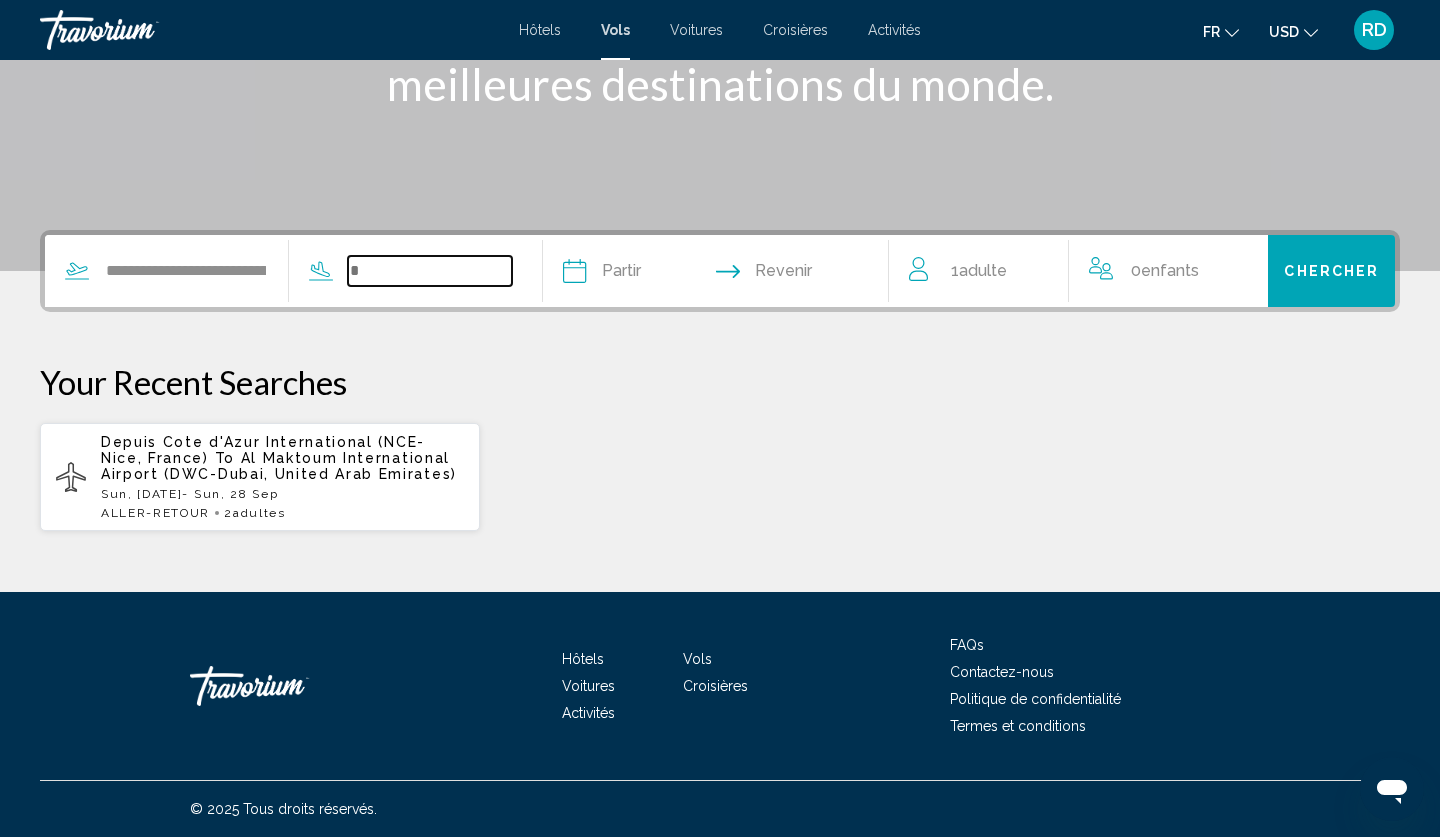 click at bounding box center [430, 271] 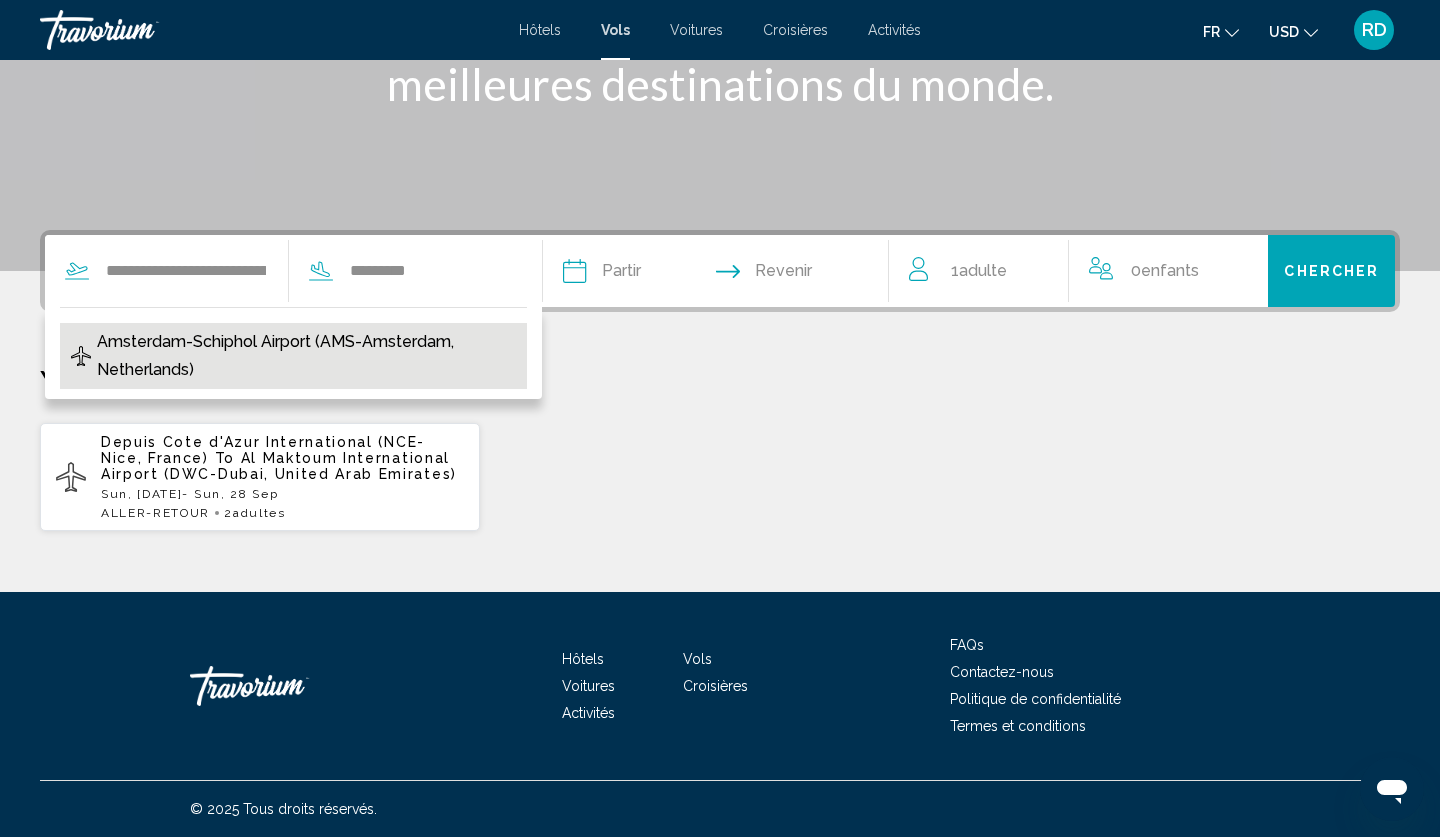 click on "Amsterdam-Schiphol Airport (AMS-Amsterdam, Netherlands)" at bounding box center (307, 356) 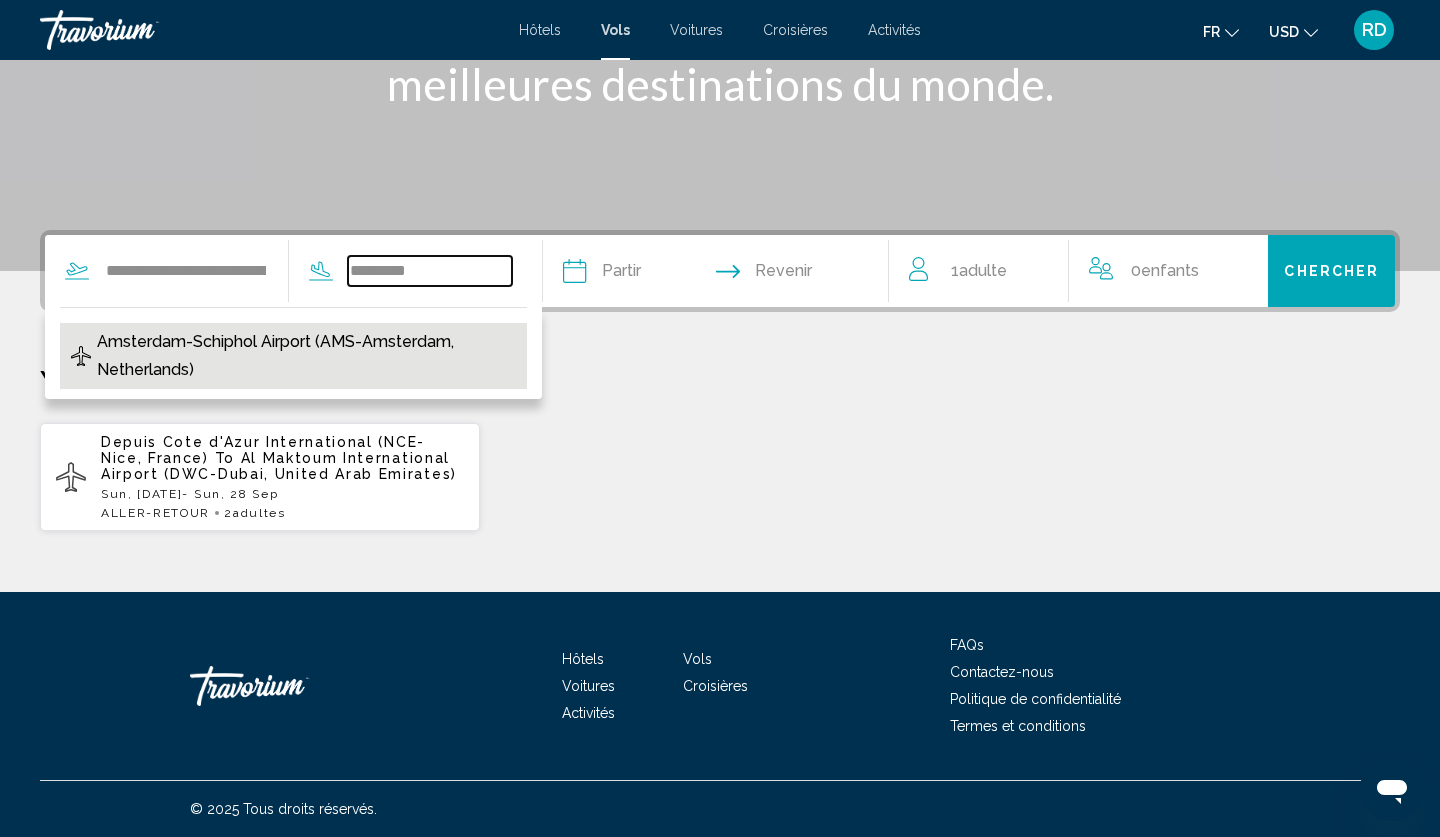 type on "**********" 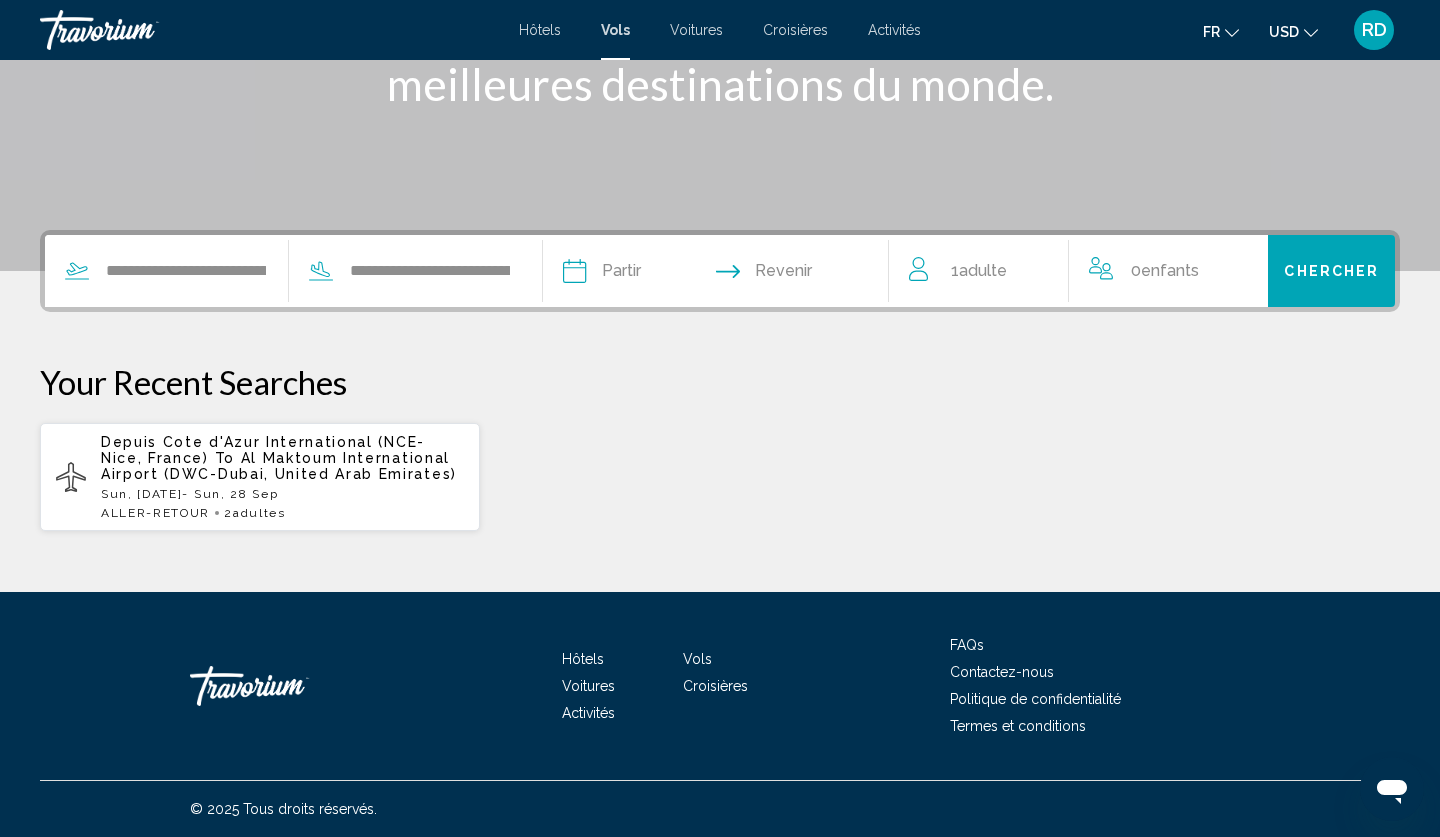 click at bounding box center (643, 274) 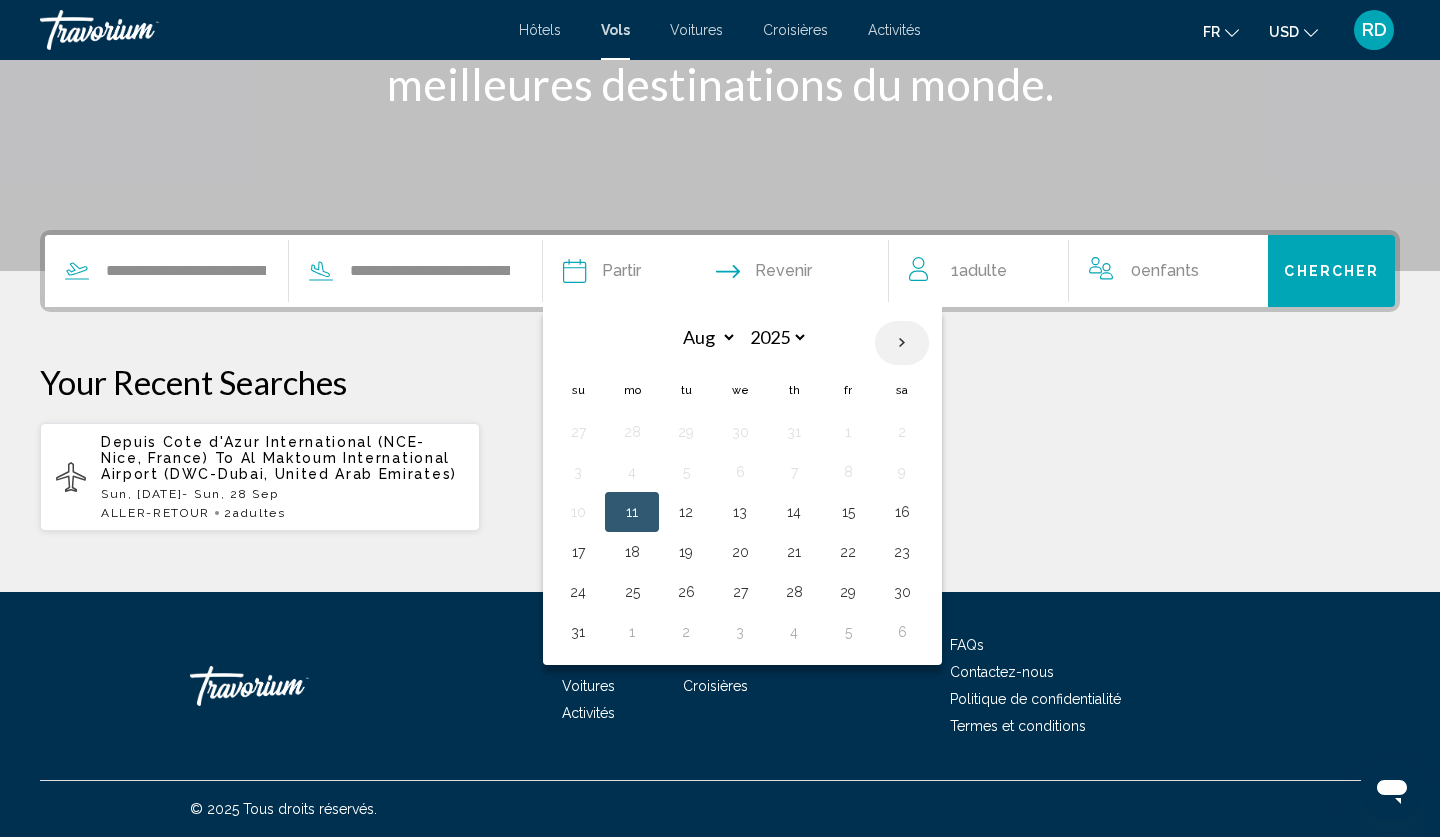 click at bounding box center [902, 343] 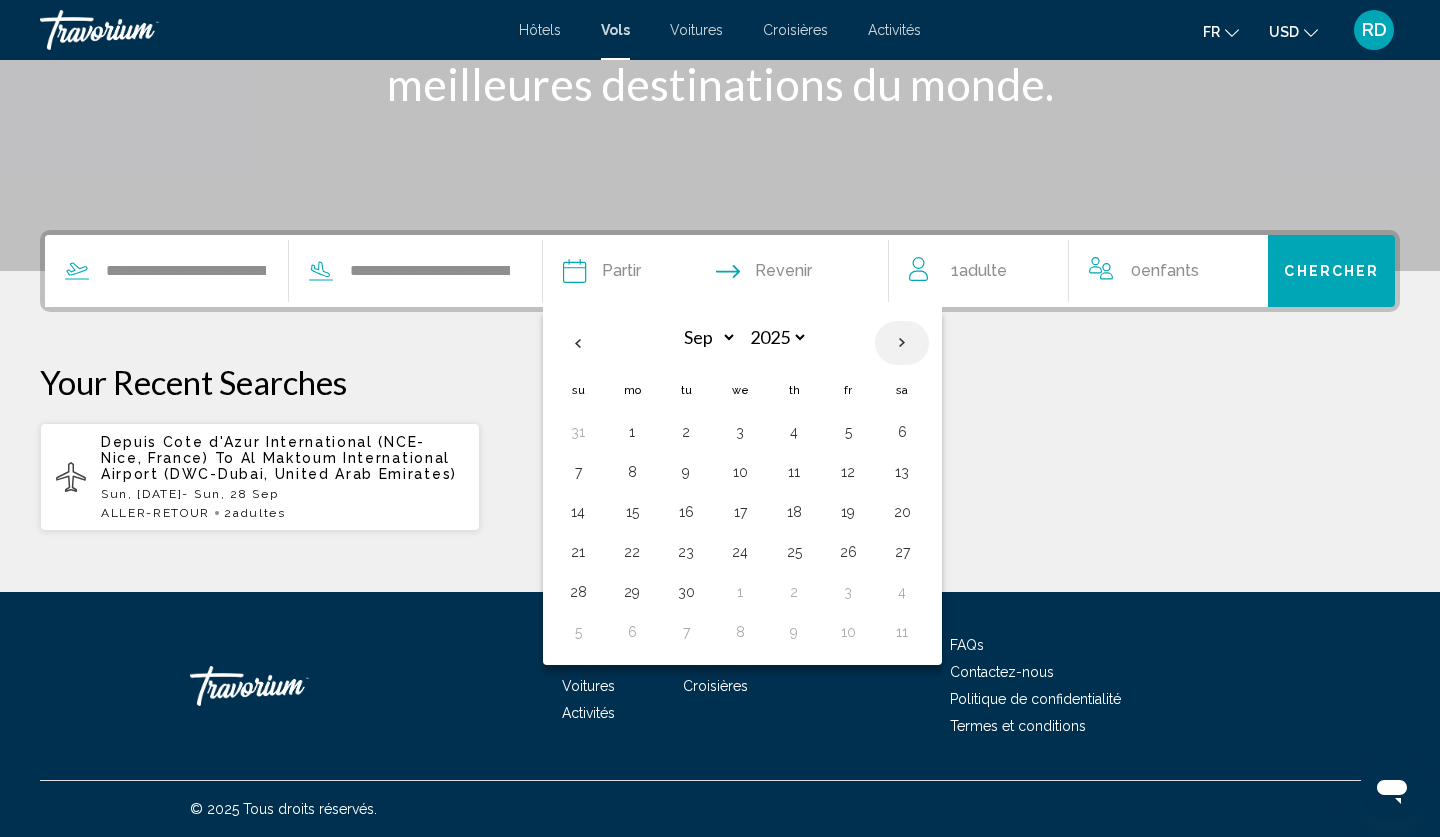 click at bounding box center [902, 343] 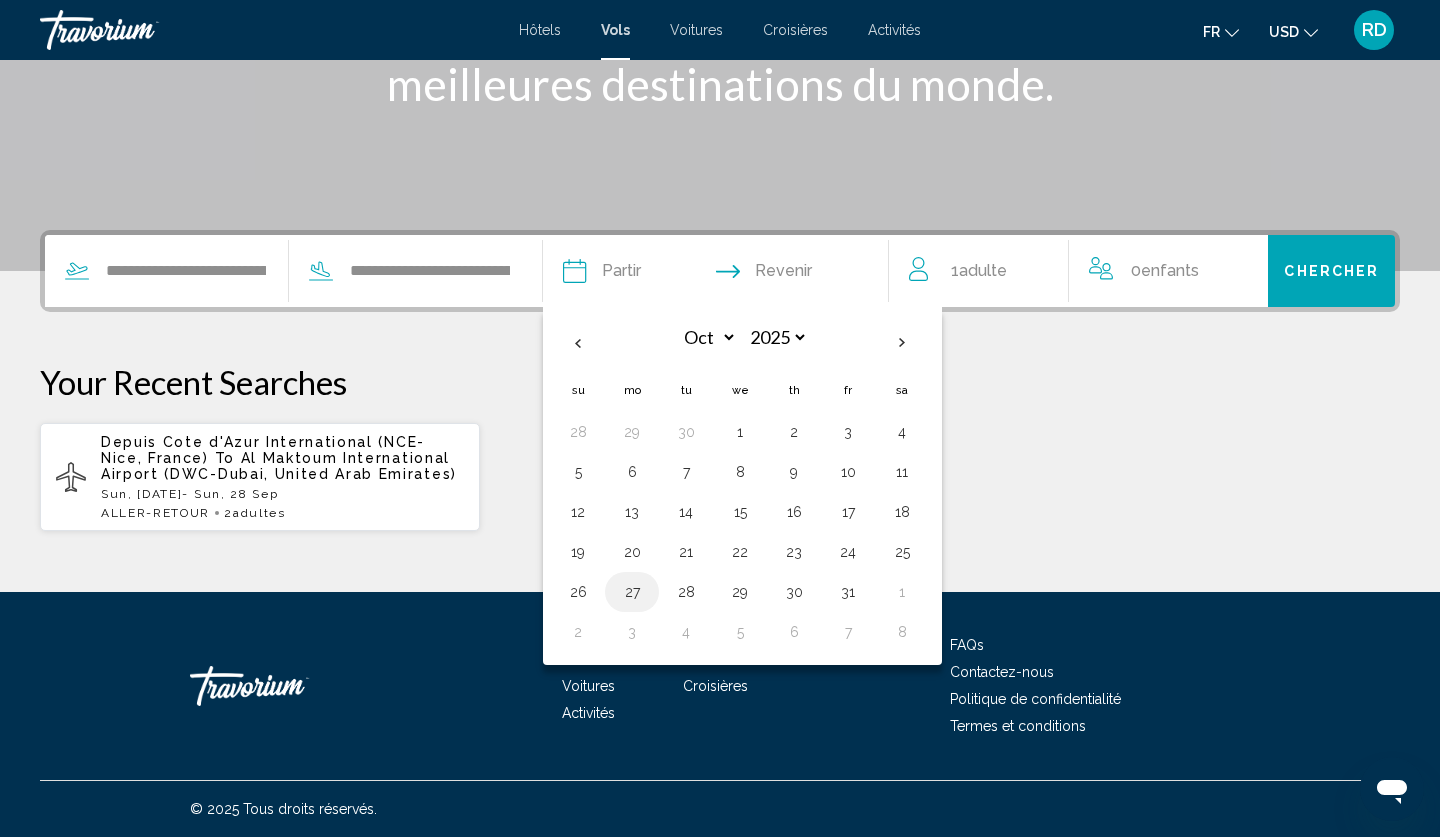 click on "27" at bounding box center (632, 592) 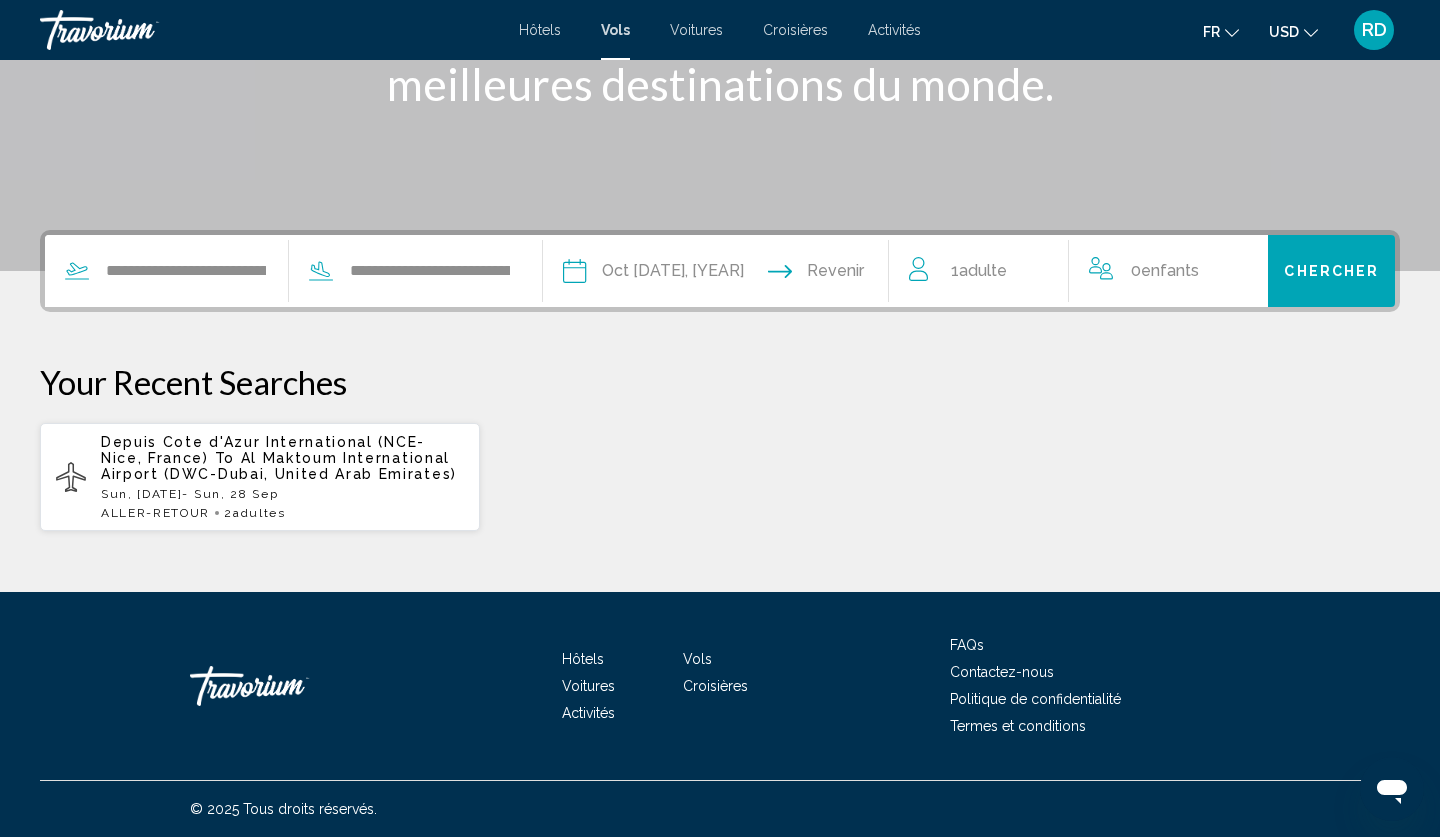 click at bounding box center (811, 274) 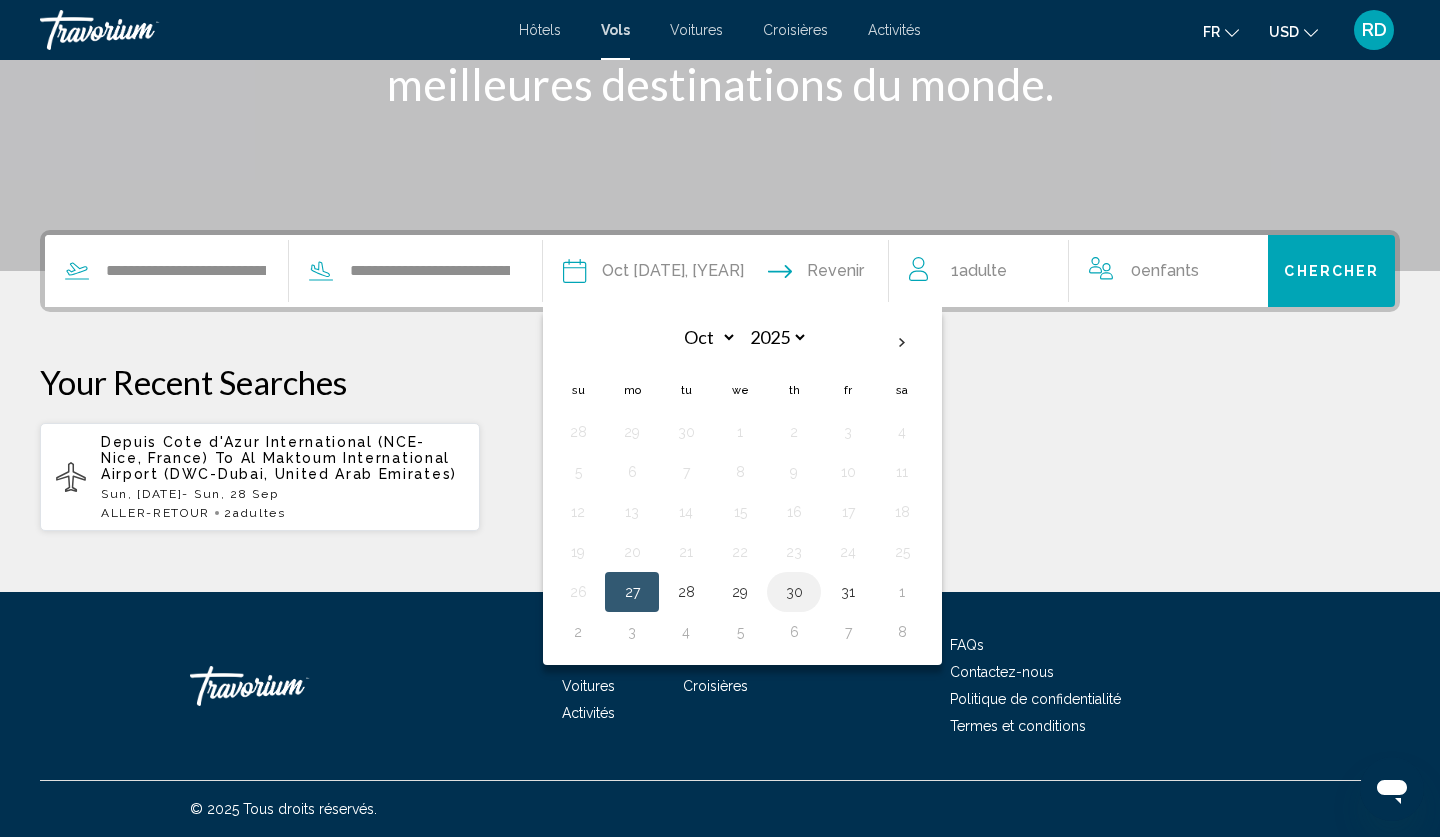 click on "30" at bounding box center (794, 592) 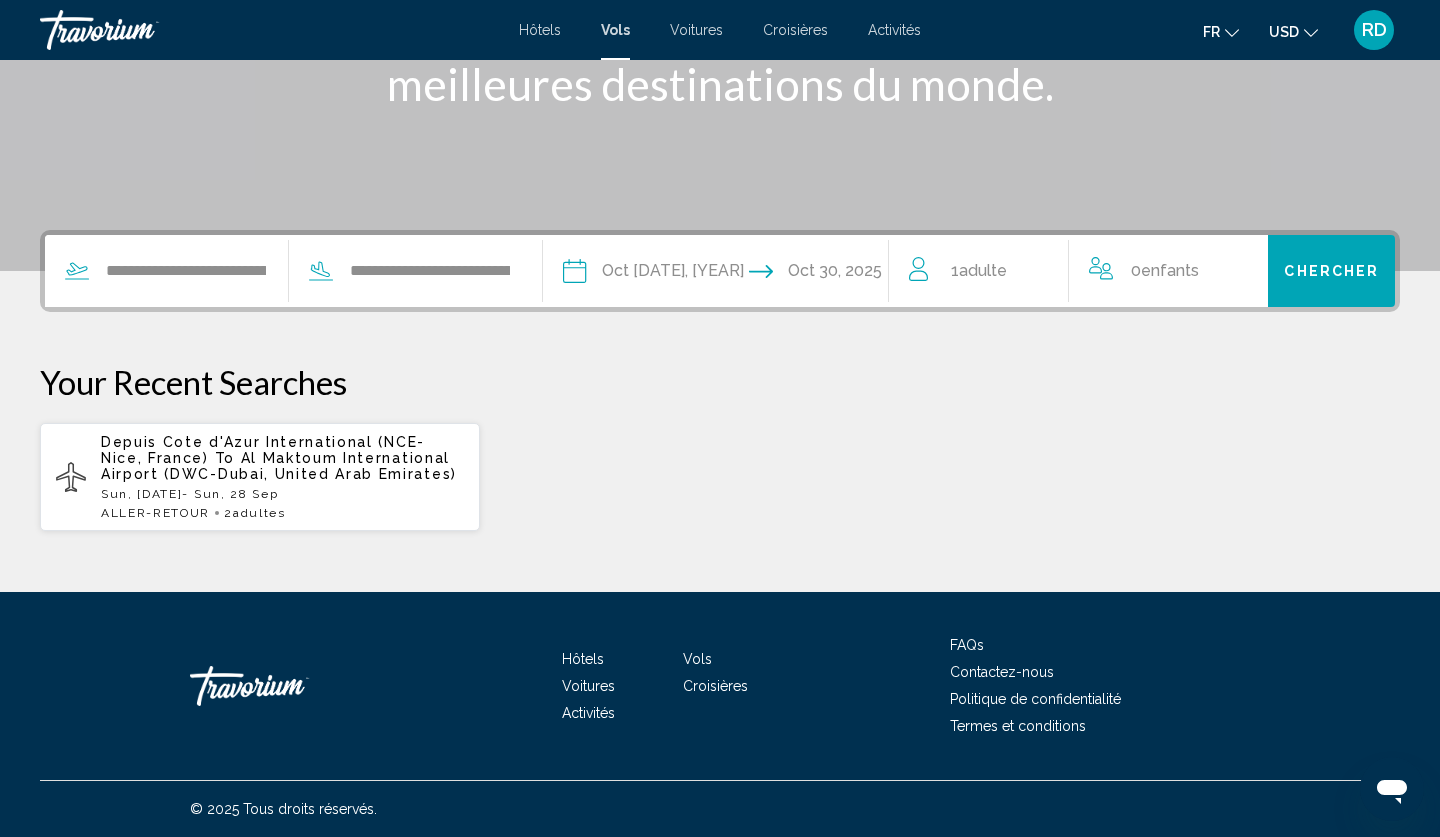 click on "Chercher" at bounding box center (1331, 272) 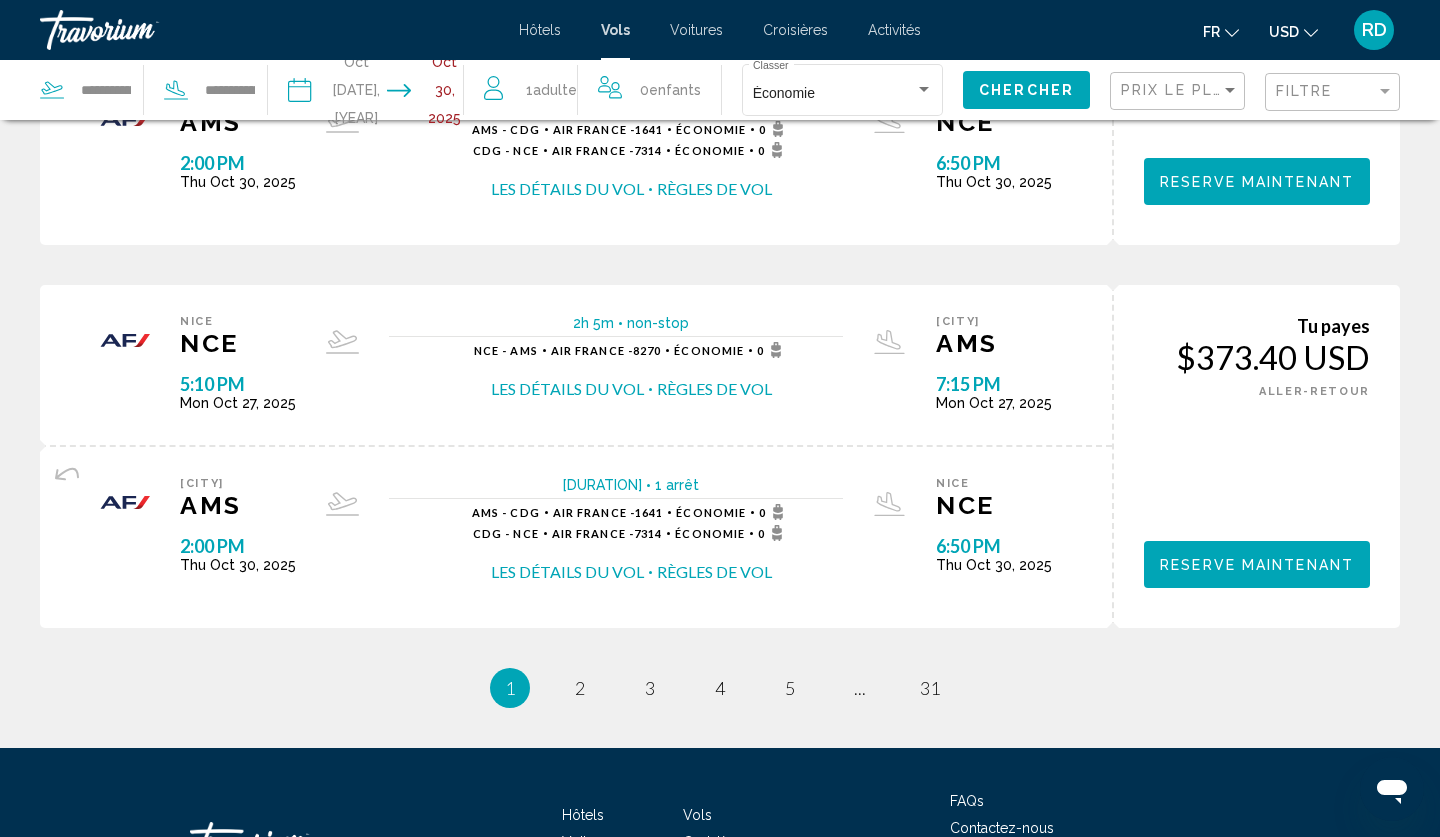 scroll, scrollTop: 2055, scrollLeft: 0, axis: vertical 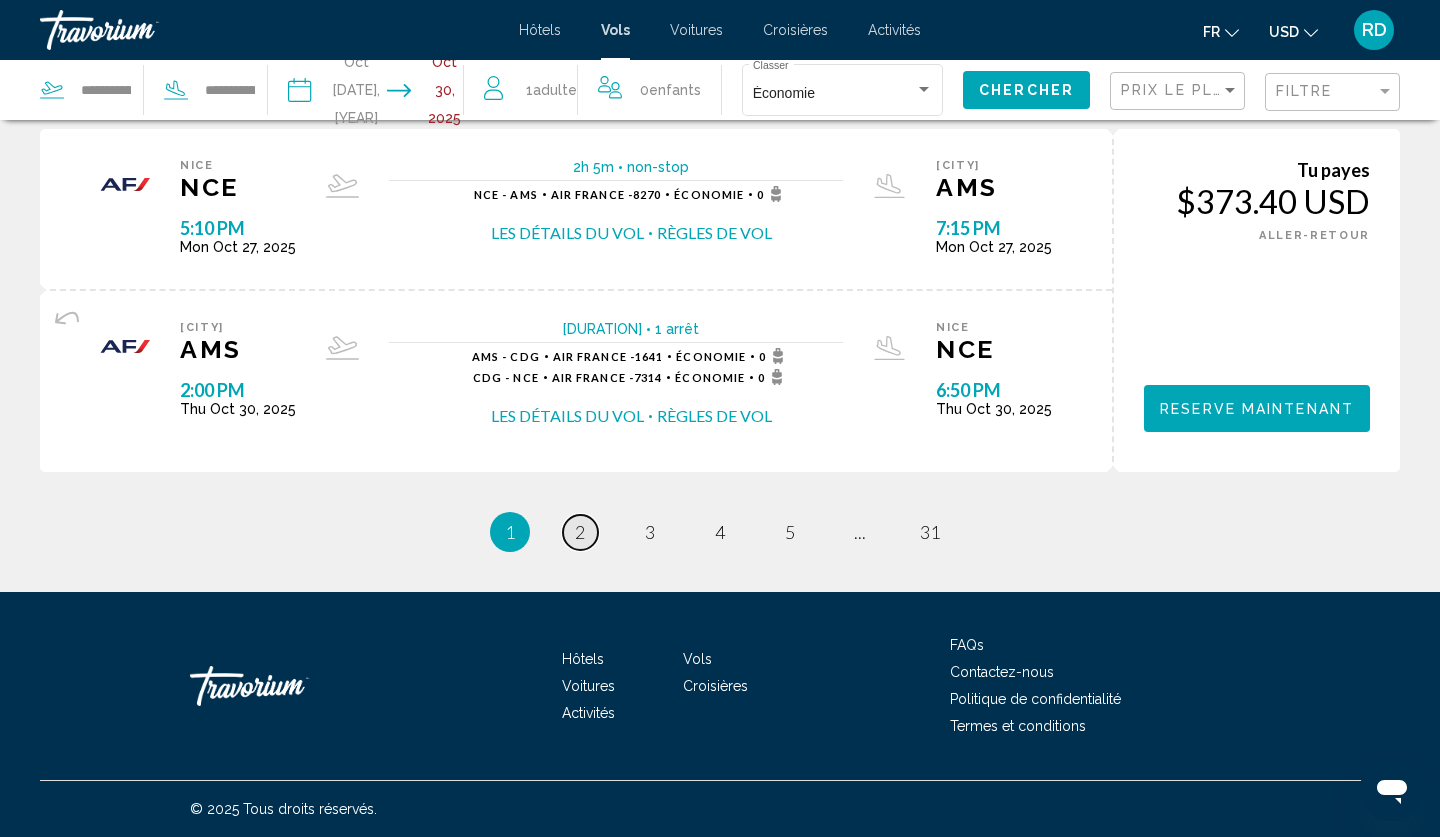 click on "2" at bounding box center [580, 532] 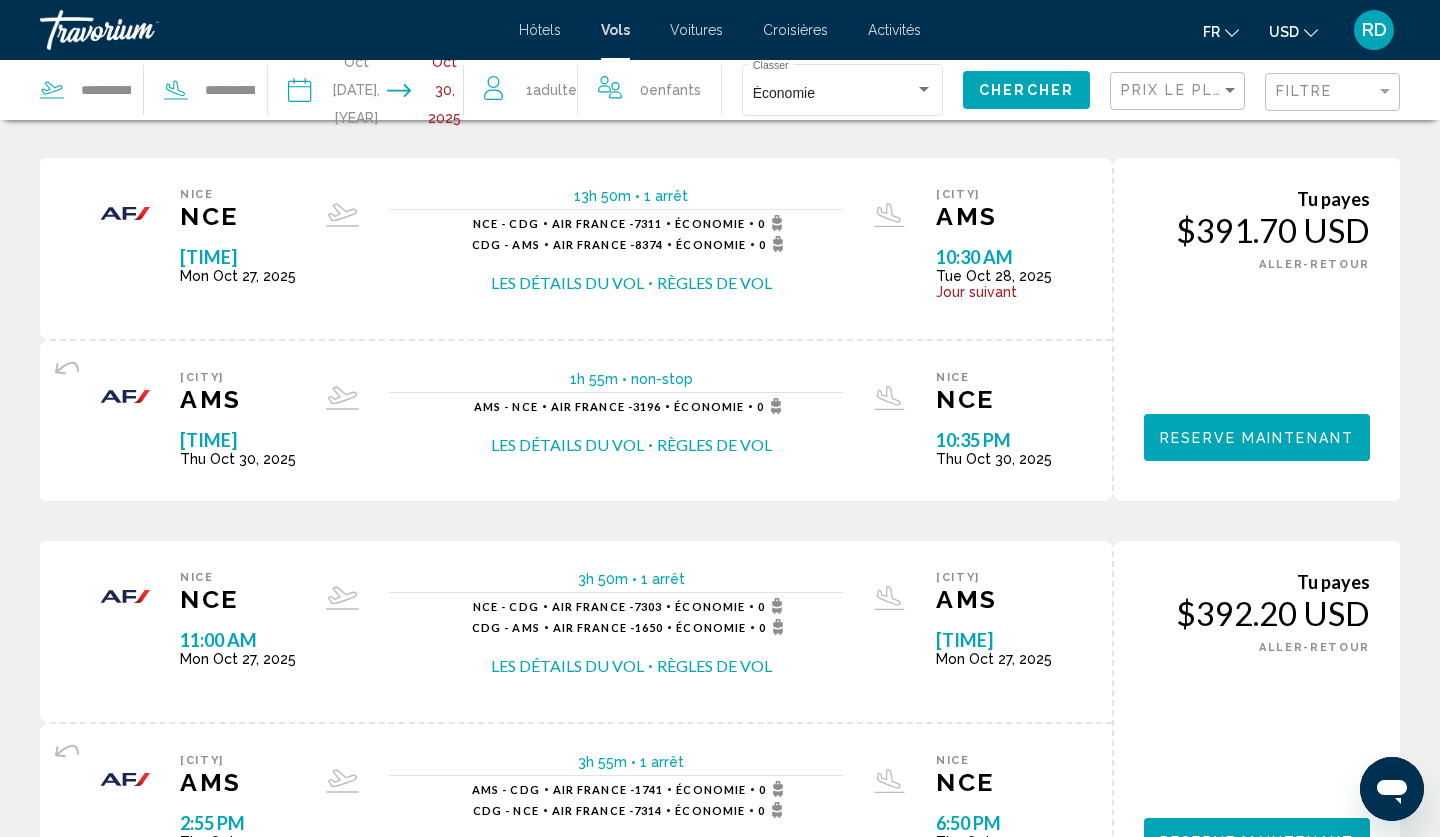 scroll, scrollTop: 2076, scrollLeft: 0, axis: vertical 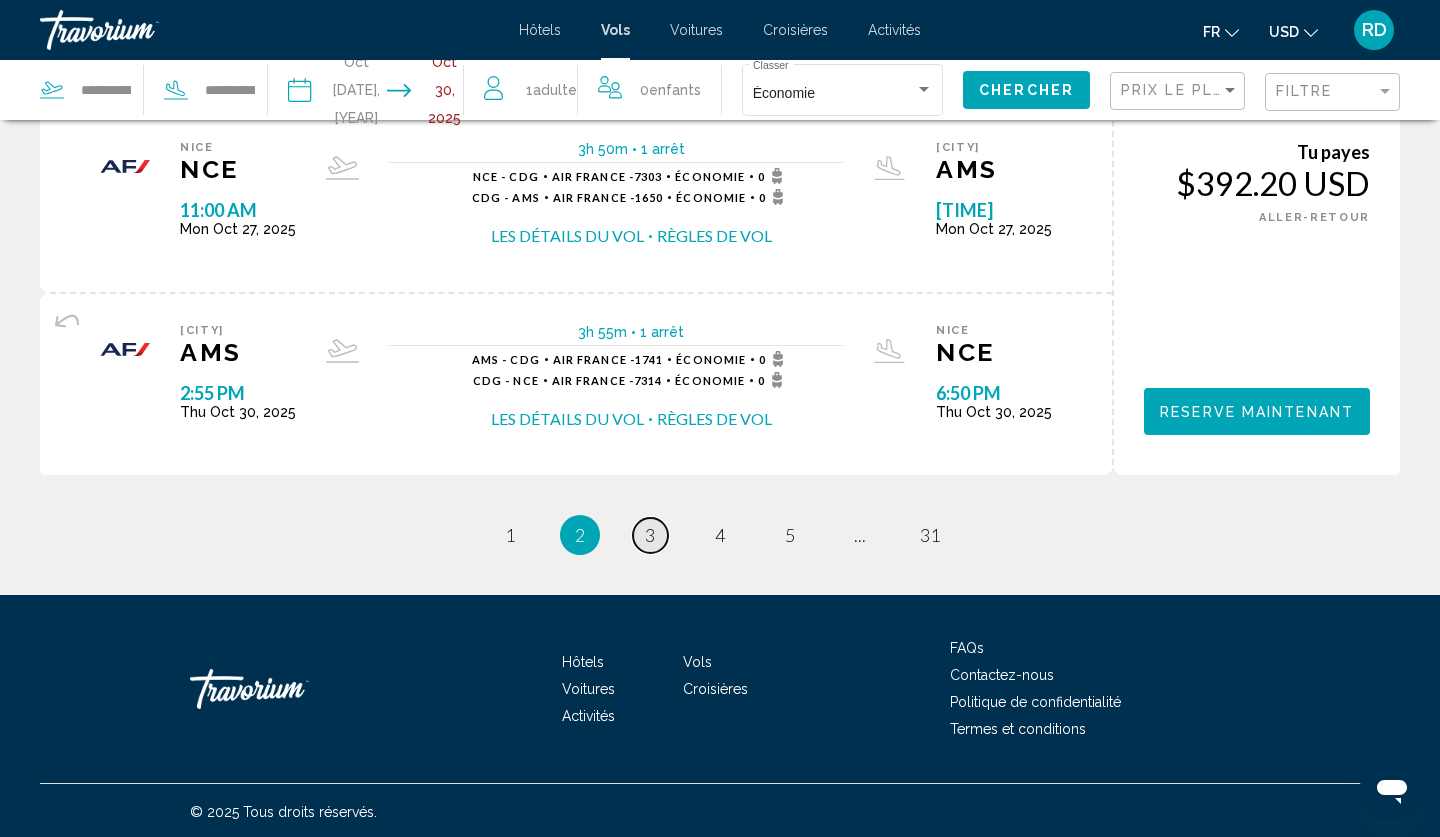 click on "3" at bounding box center [650, 535] 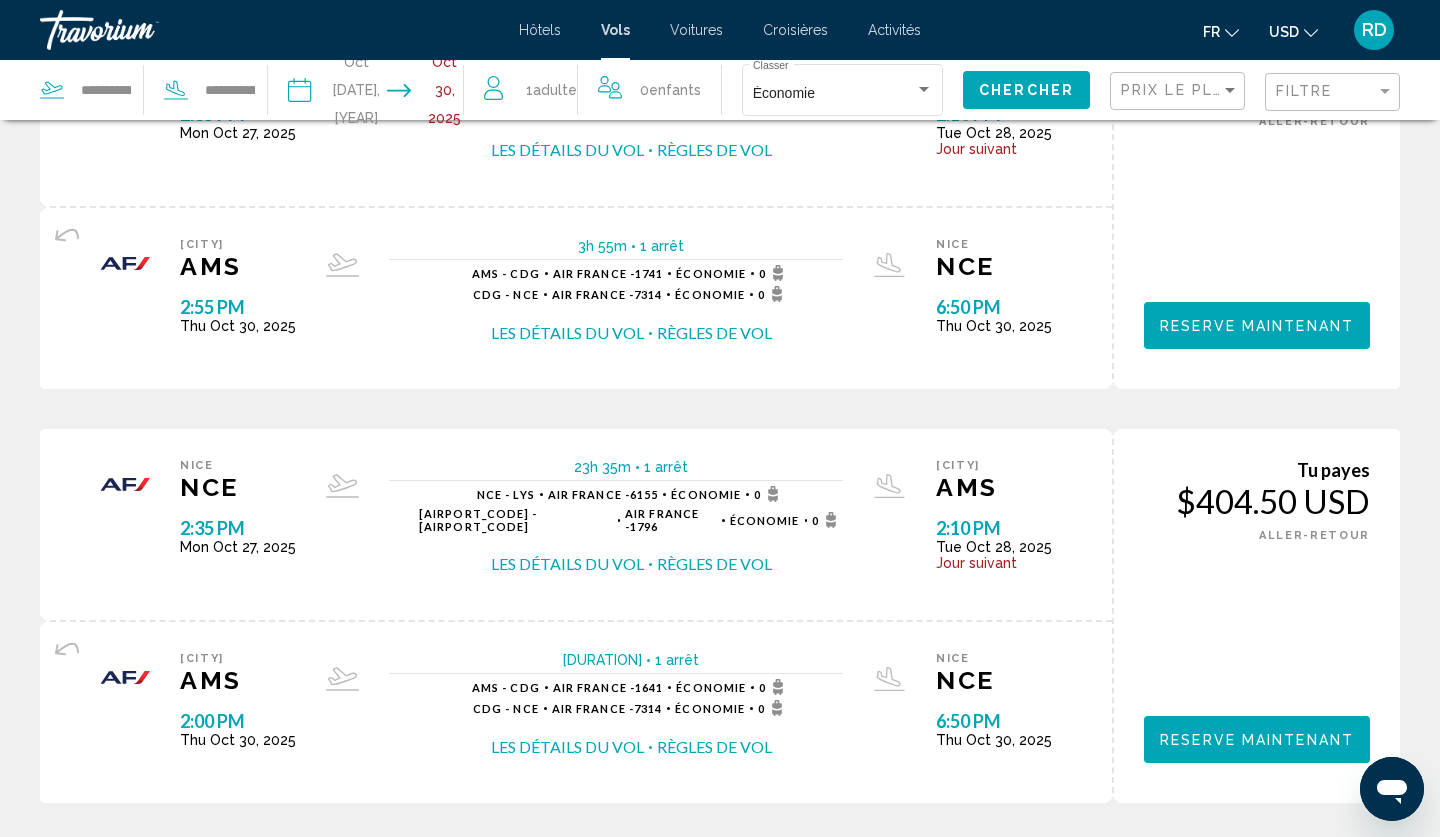 scroll, scrollTop: 2097, scrollLeft: 0, axis: vertical 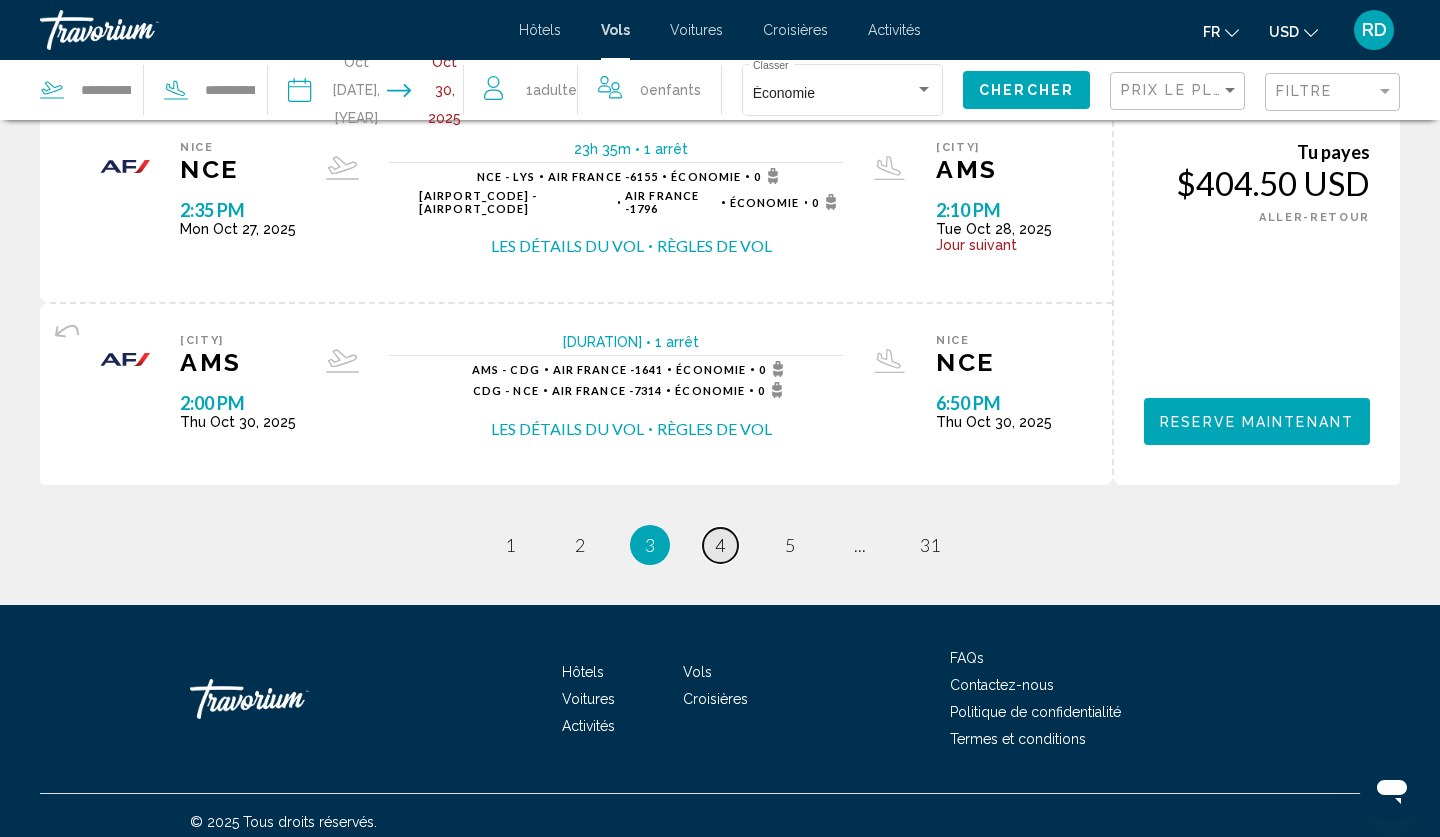 click on "page  4" at bounding box center [720, 545] 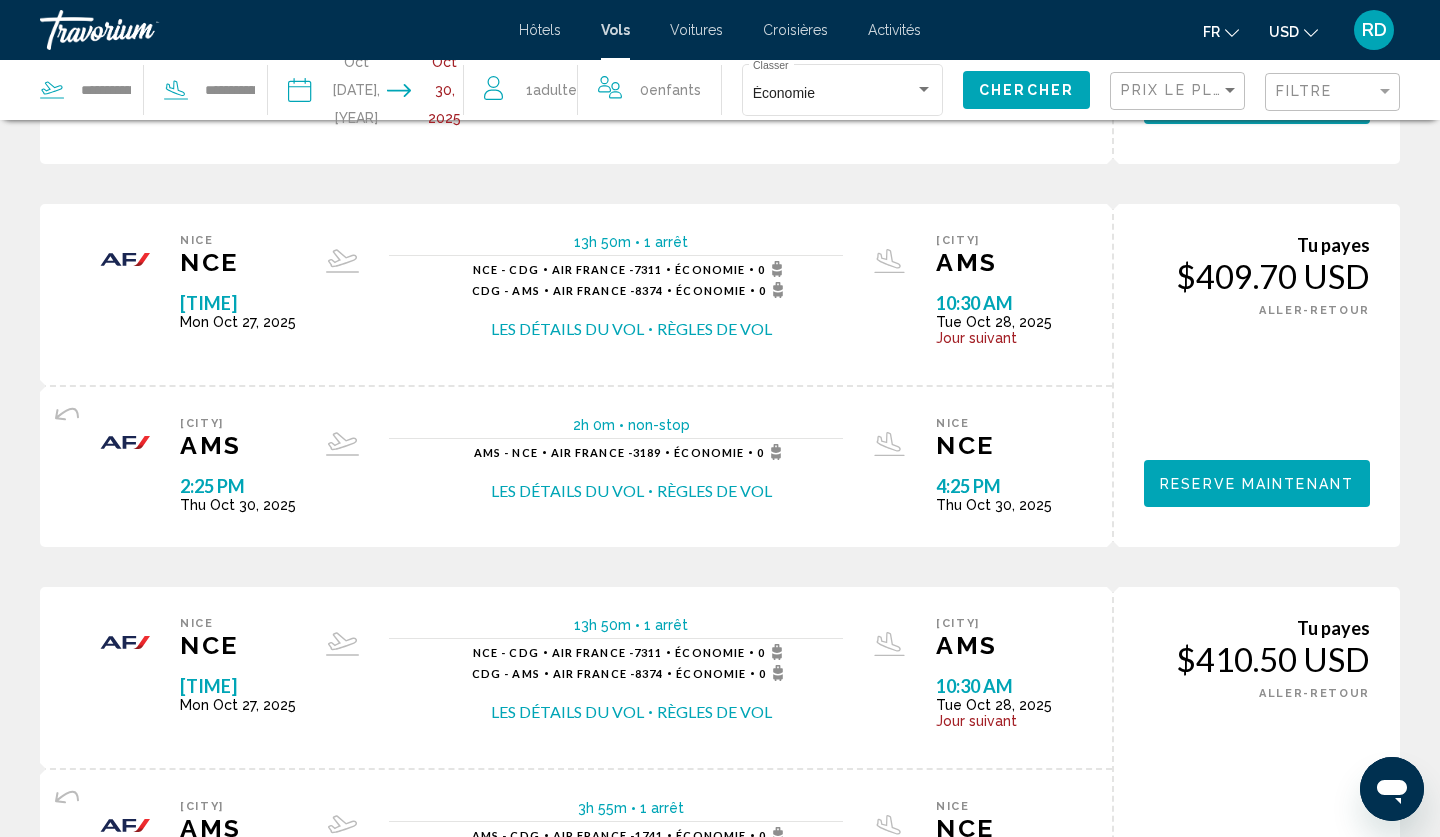 scroll, scrollTop: 0, scrollLeft: 0, axis: both 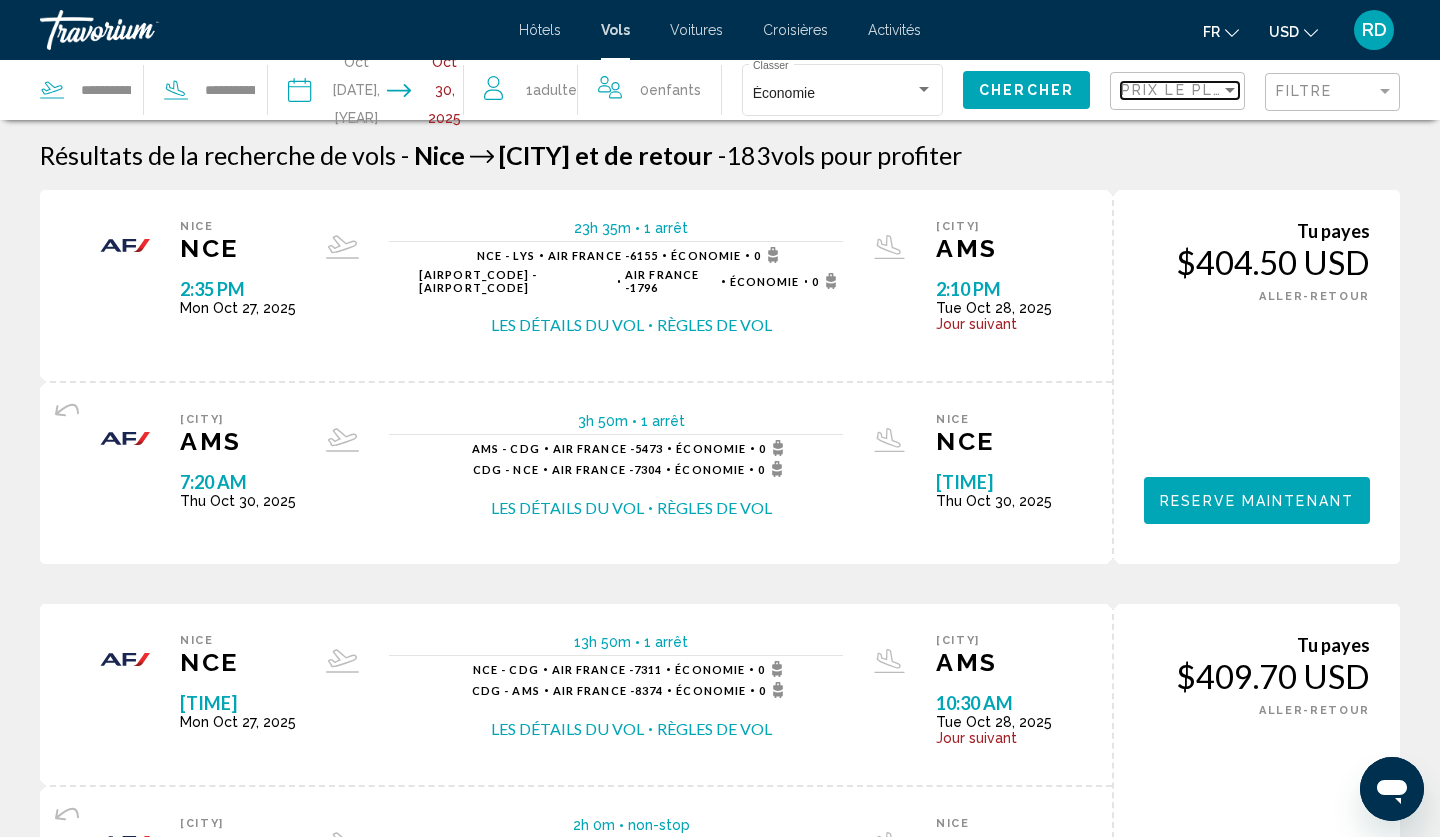 click on "Prix ​​le plus bas" at bounding box center [1198, 90] 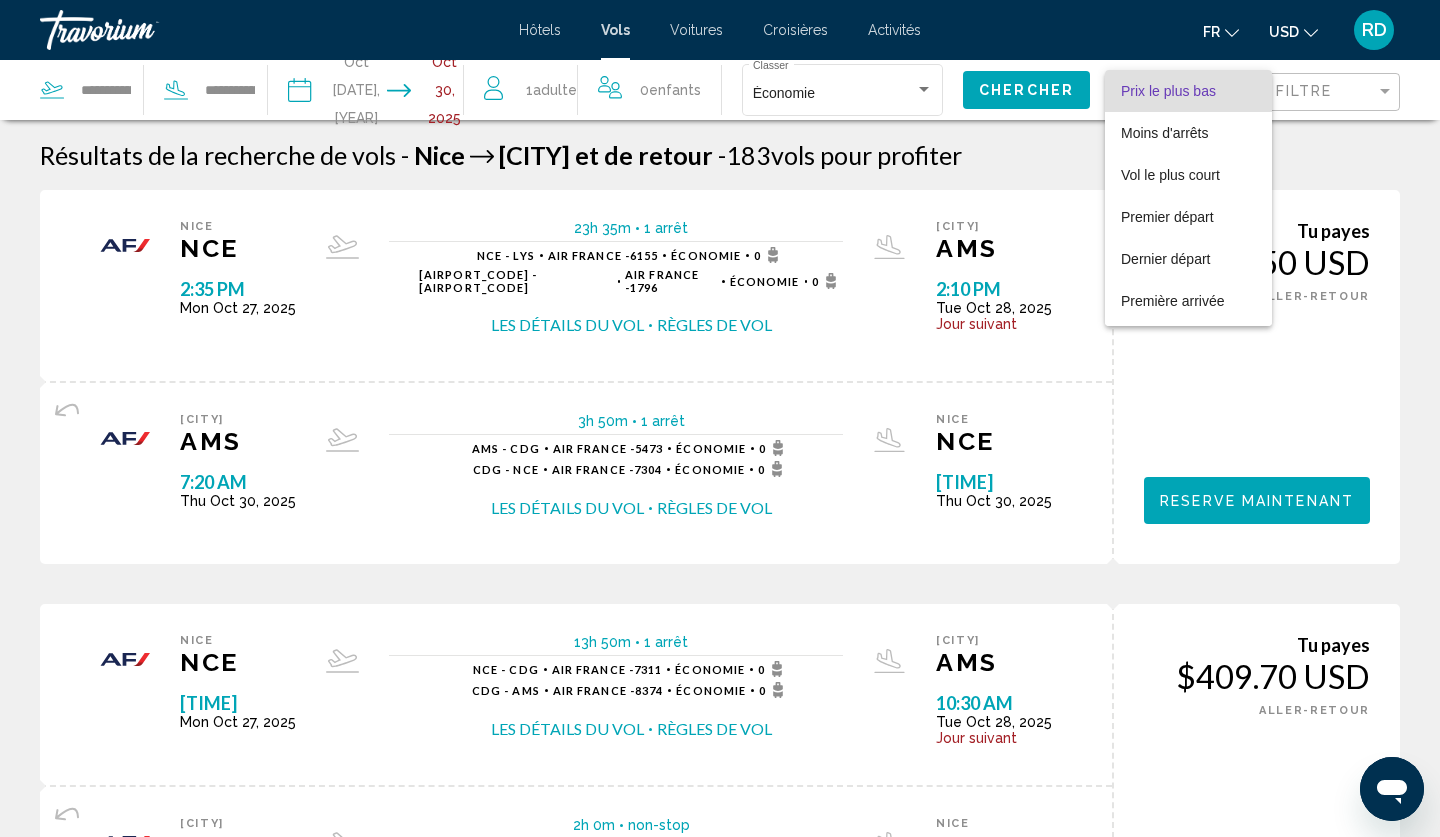 click on "Prix ​​le plus bas" at bounding box center (1168, 91) 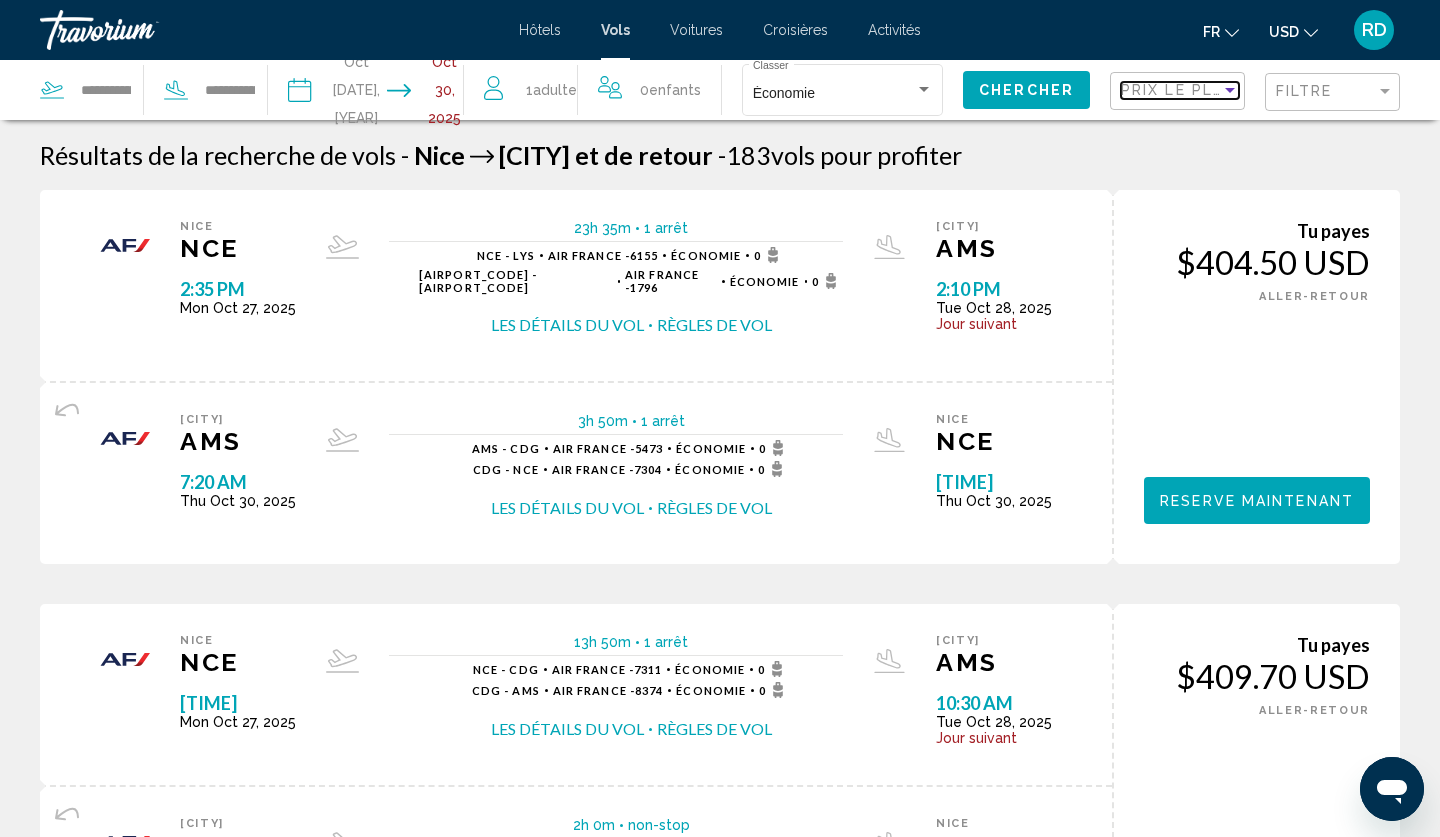 click on "Prix ​​le plus bas" at bounding box center [1198, 90] 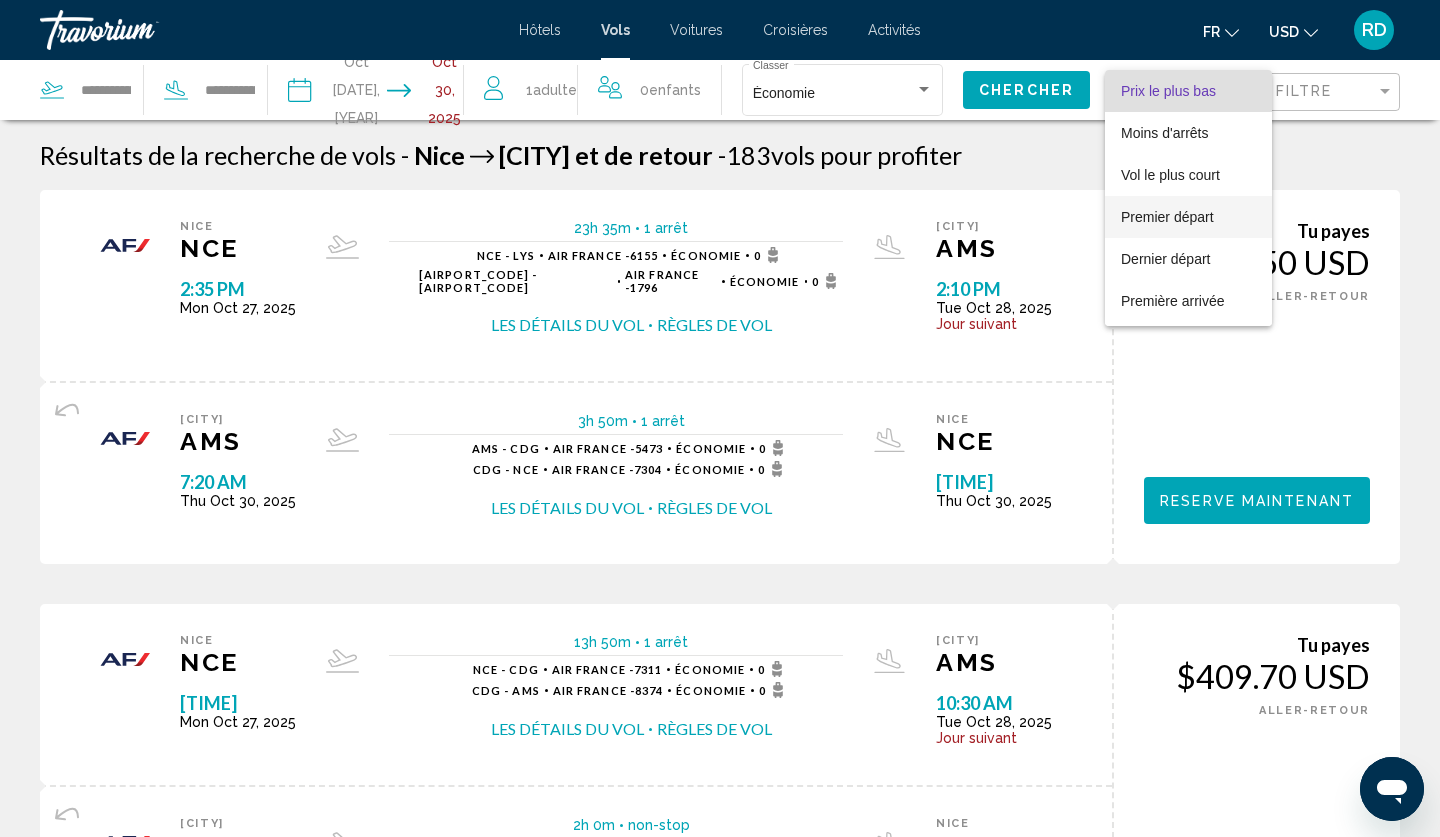 click on "Premier départ" at bounding box center [1167, 217] 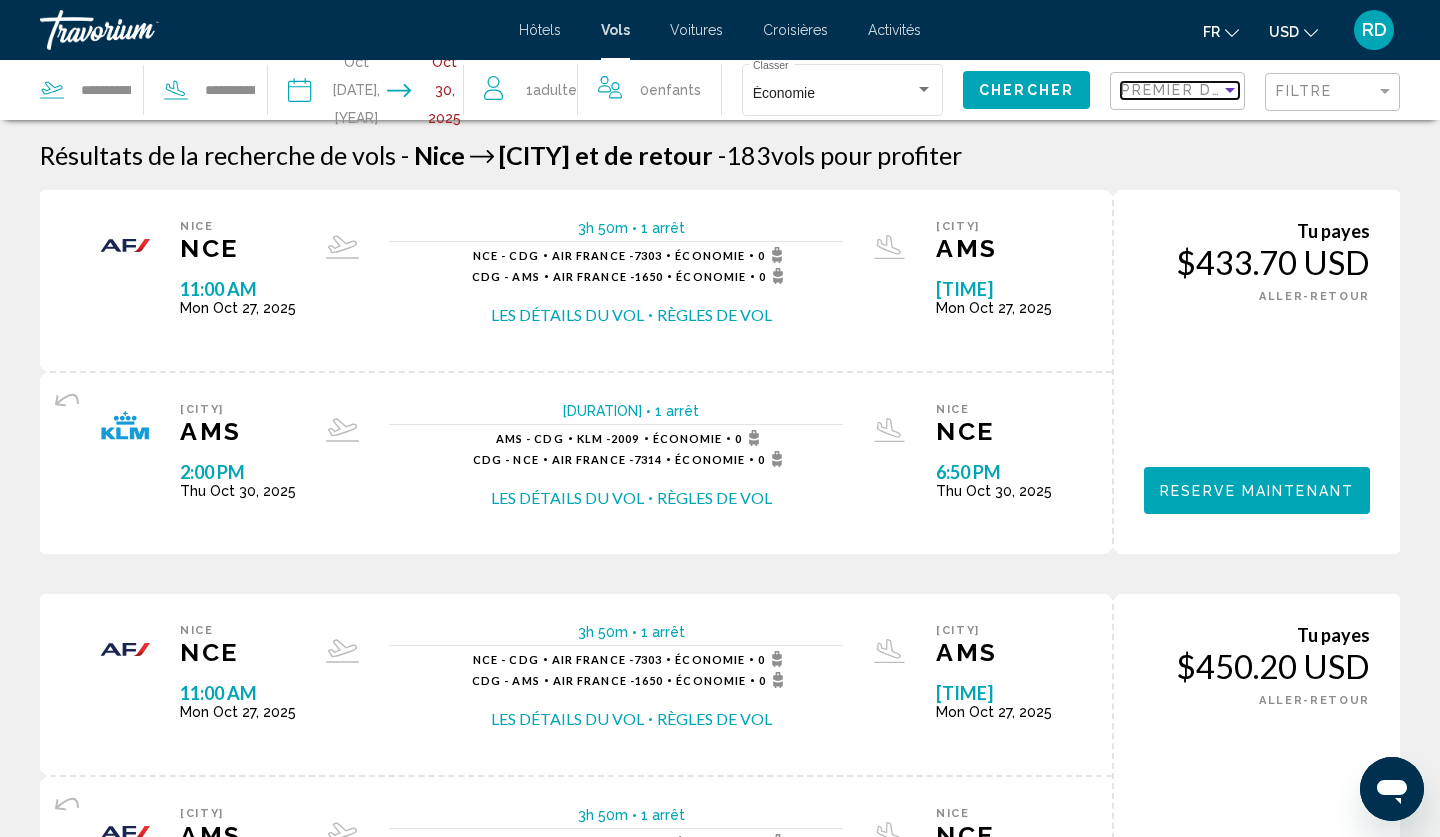 click on "Premier départ" at bounding box center (1193, 90) 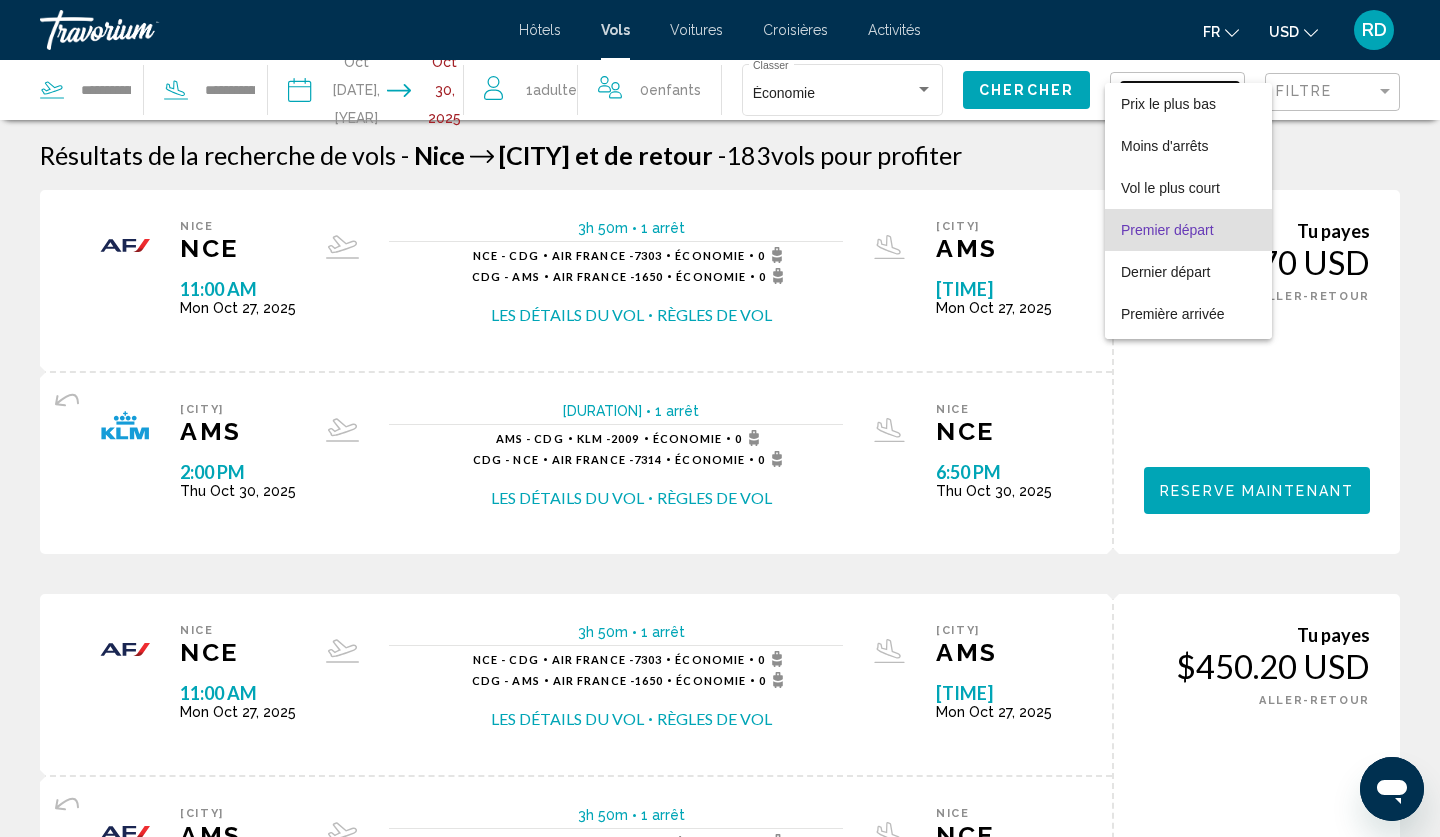 scroll, scrollTop: 38, scrollLeft: 0, axis: vertical 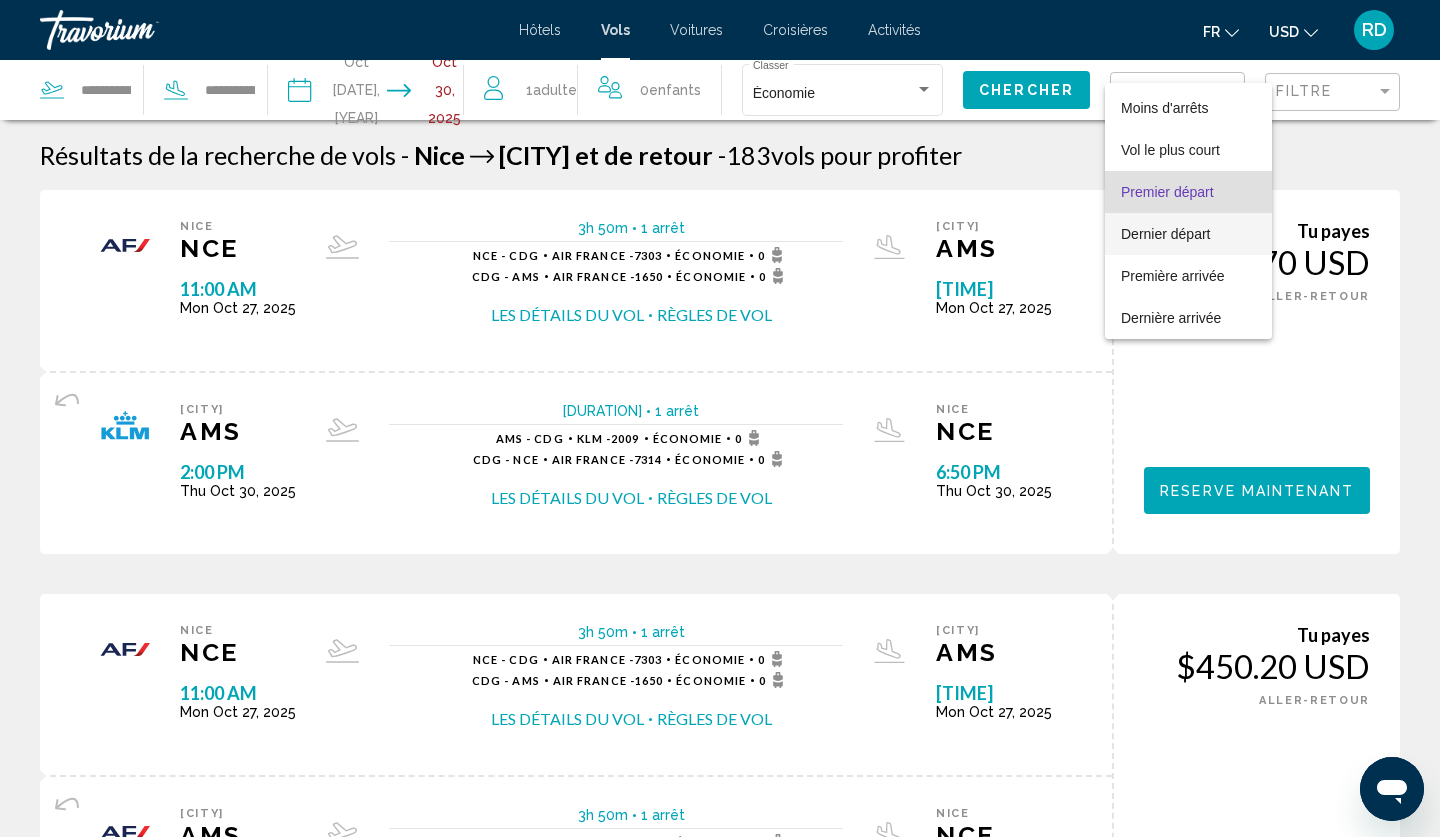 click on "Dernier départ" at bounding box center (1166, 234) 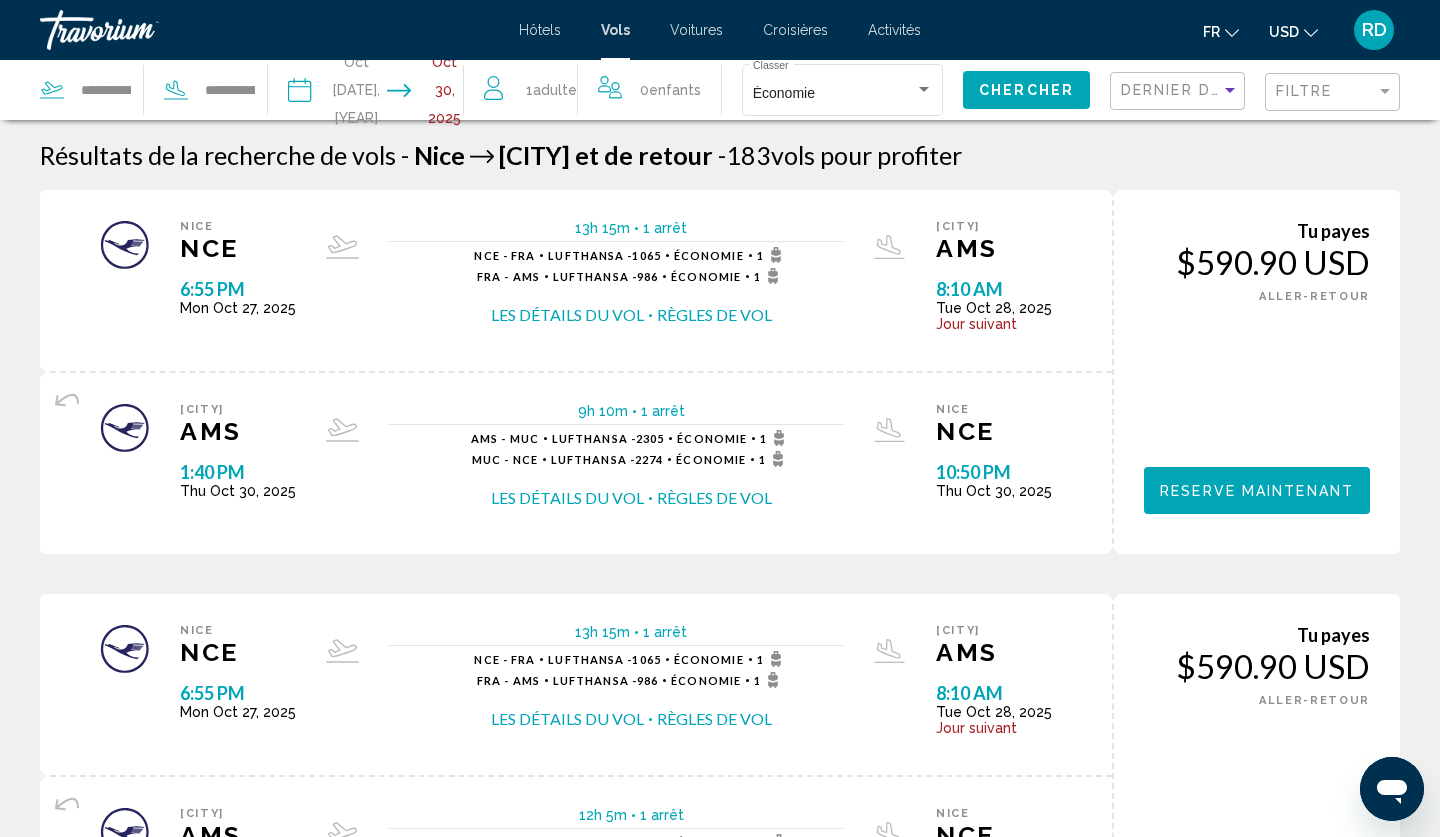 click 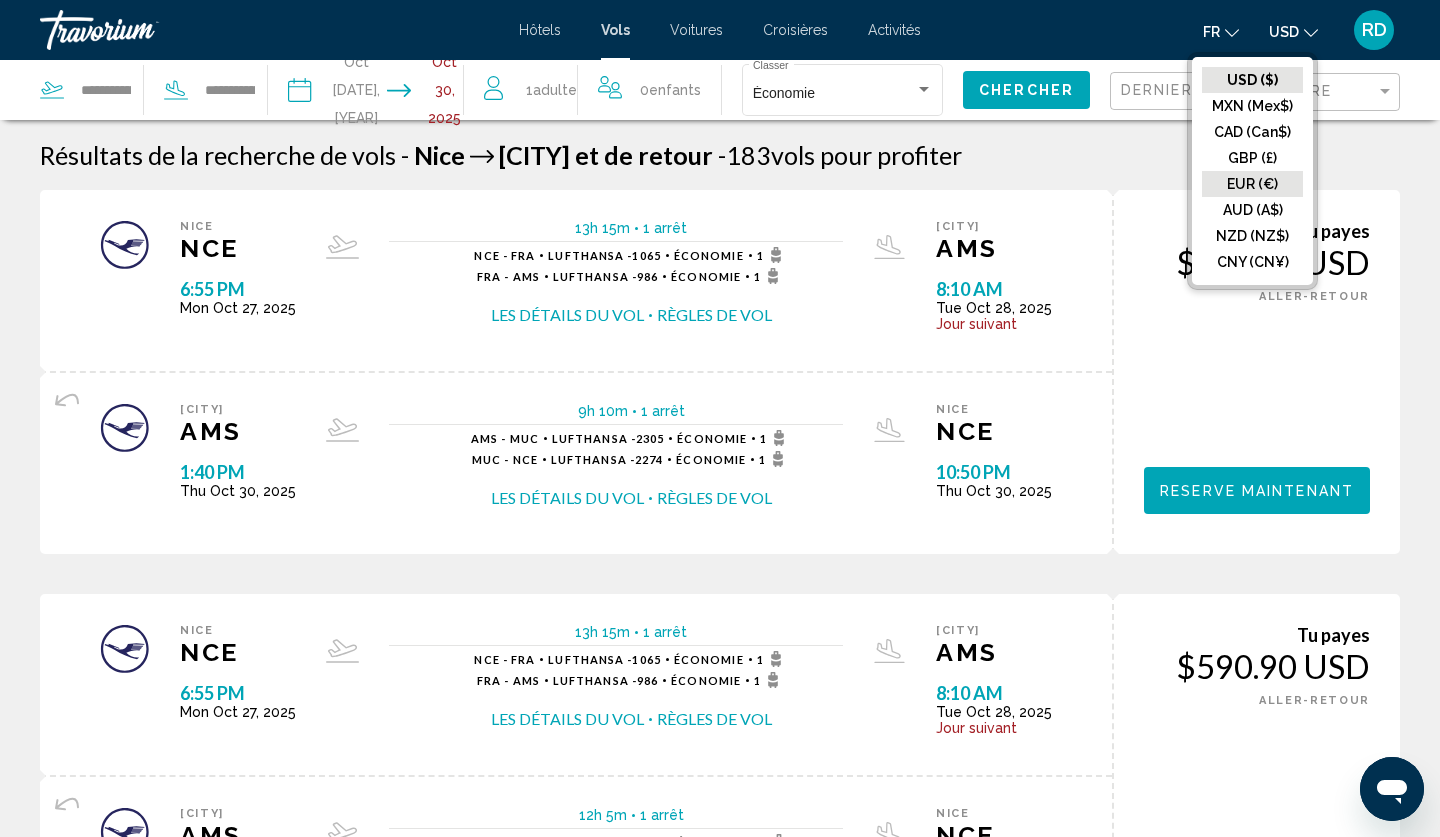 click on "EUR (€)" 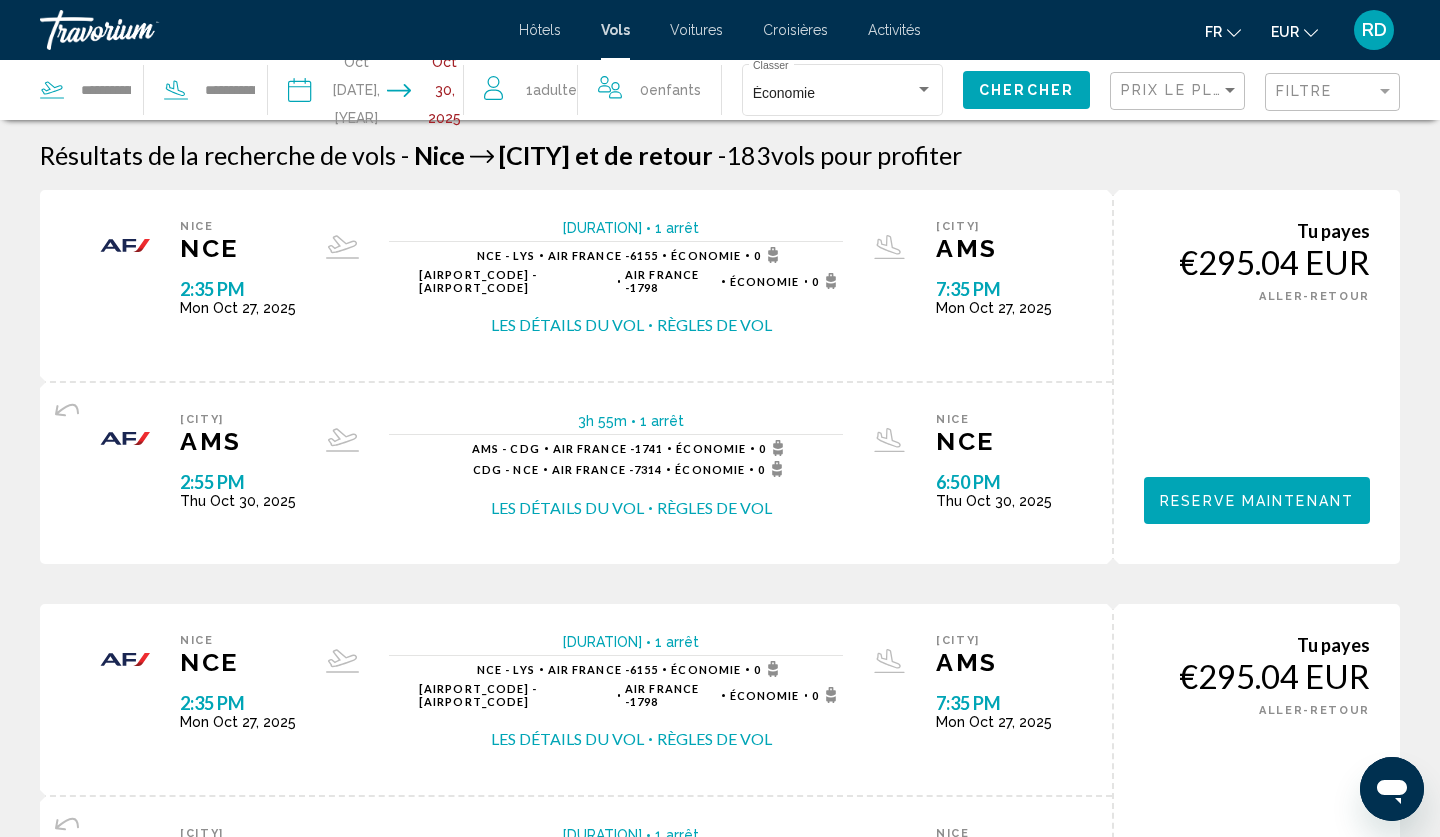 click on "Hôtels Vols Voitures Croisières Activités Hôtels Vols Voitures Croisières Activités fr
English Español Français Italiano Português русский EUR
USD ($) MXN (Mex$) CAD (Can$) GBP (£) EUR (€) AUD (A$) NZD (NZ$) CNY (CN¥) RD Se connecter" at bounding box center (720, 30) 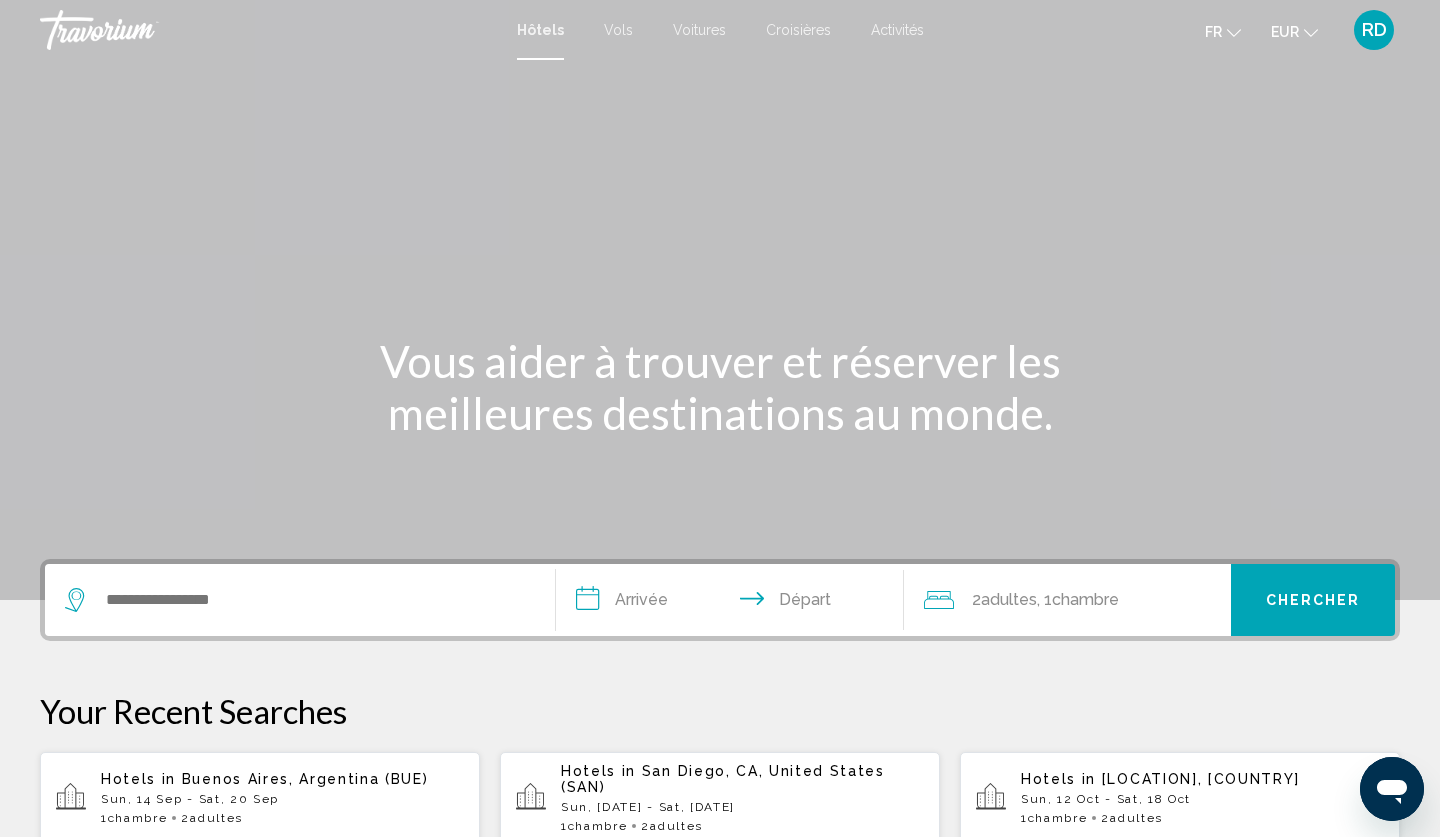 click at bounding box center [300, 600] 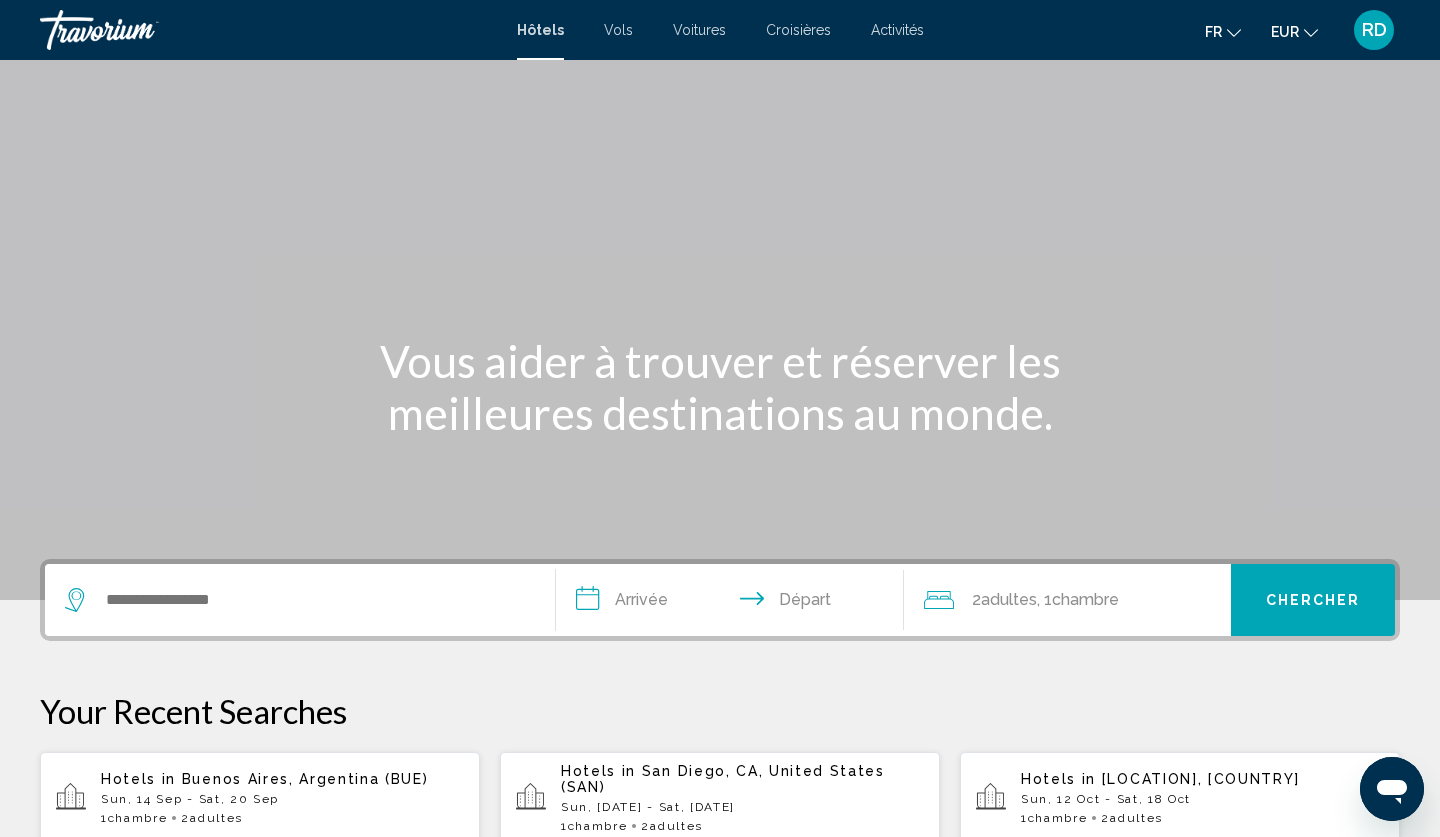 scroll, scrollTop: 494, scrollLeft: 0, axis: vertical 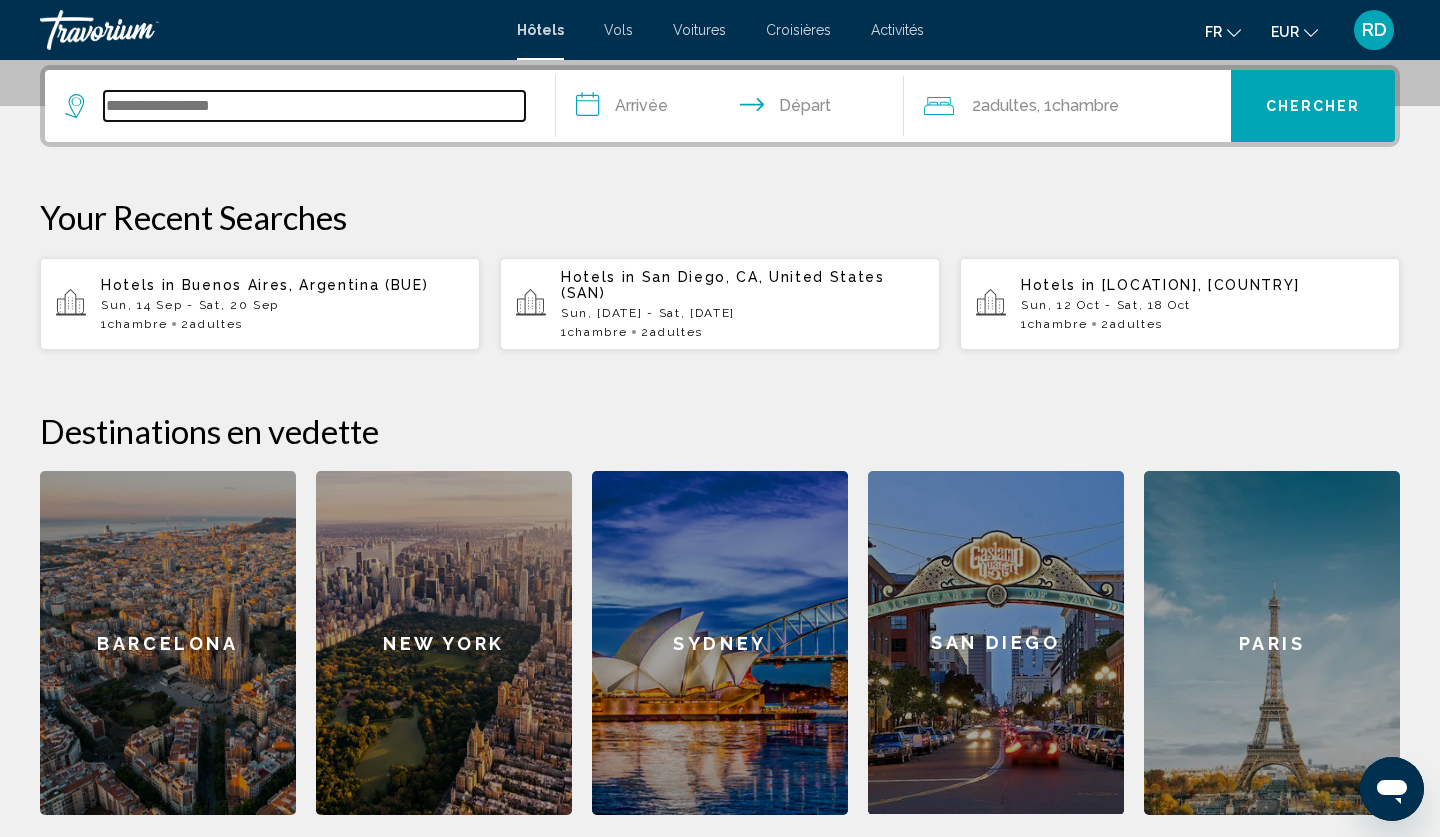 click at bounding box center (314, 106) 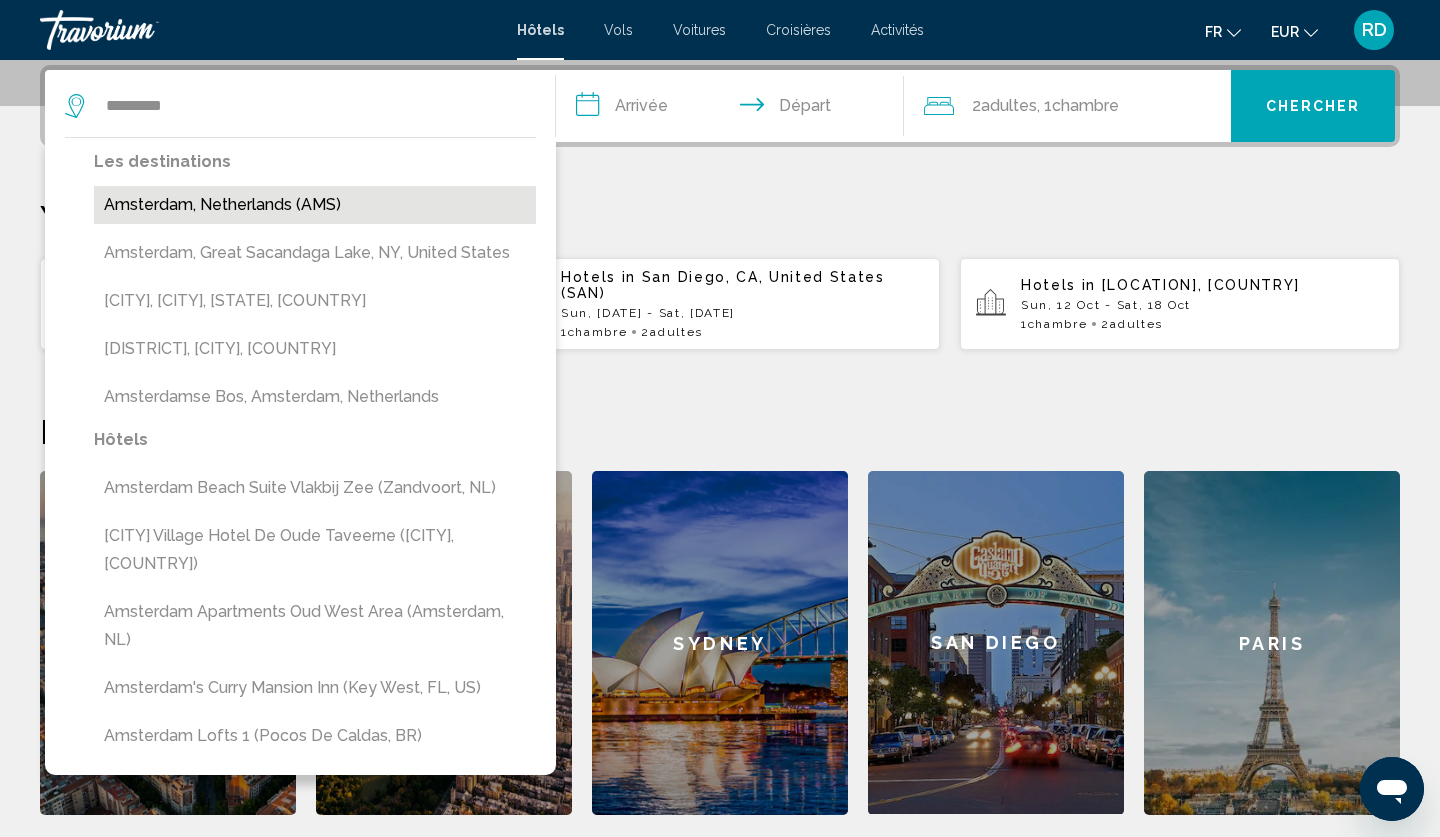 click on "Amsterdam, Netherlands (AMS)" at bounding box center (315, 205) 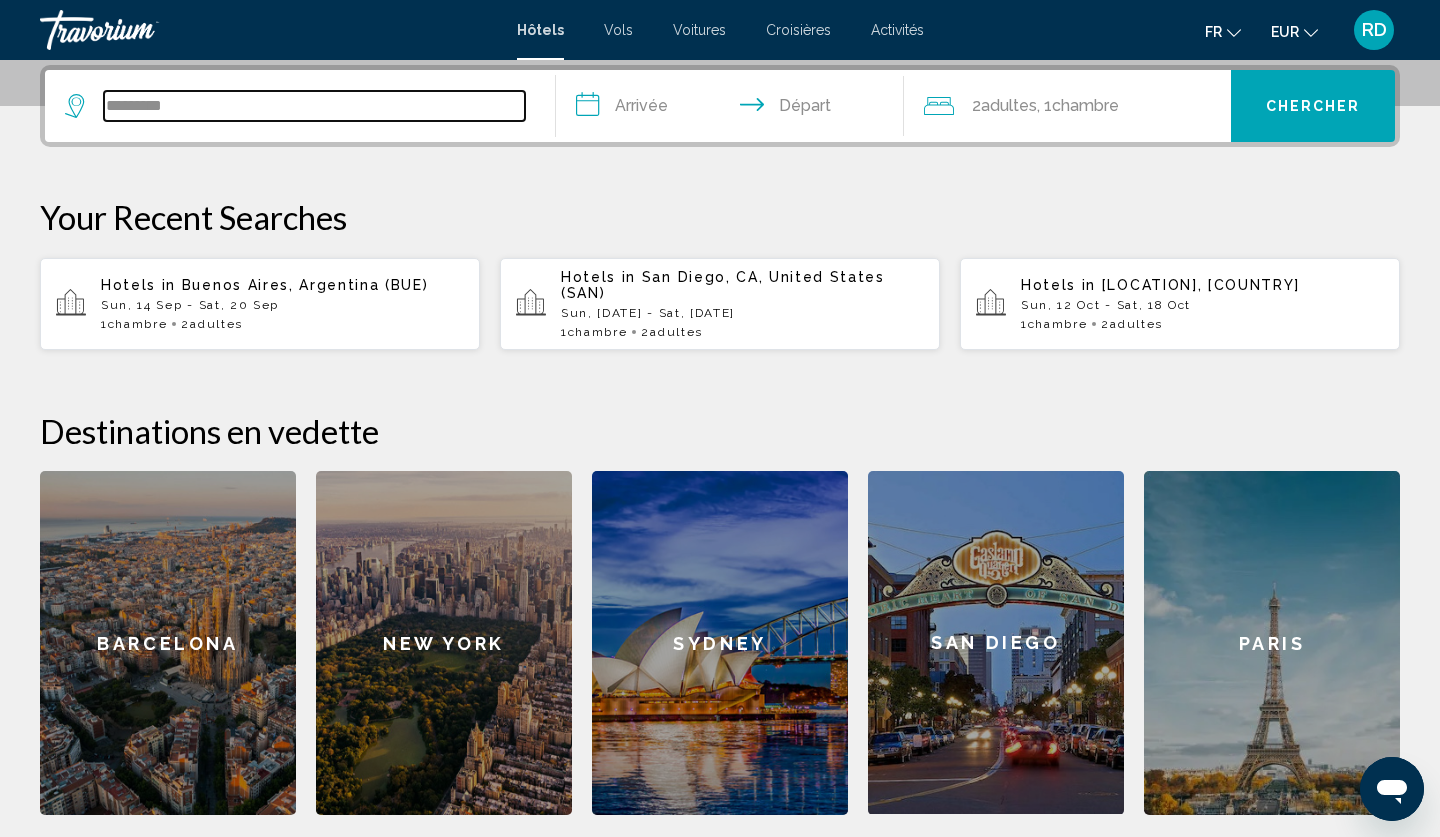type on "**********" 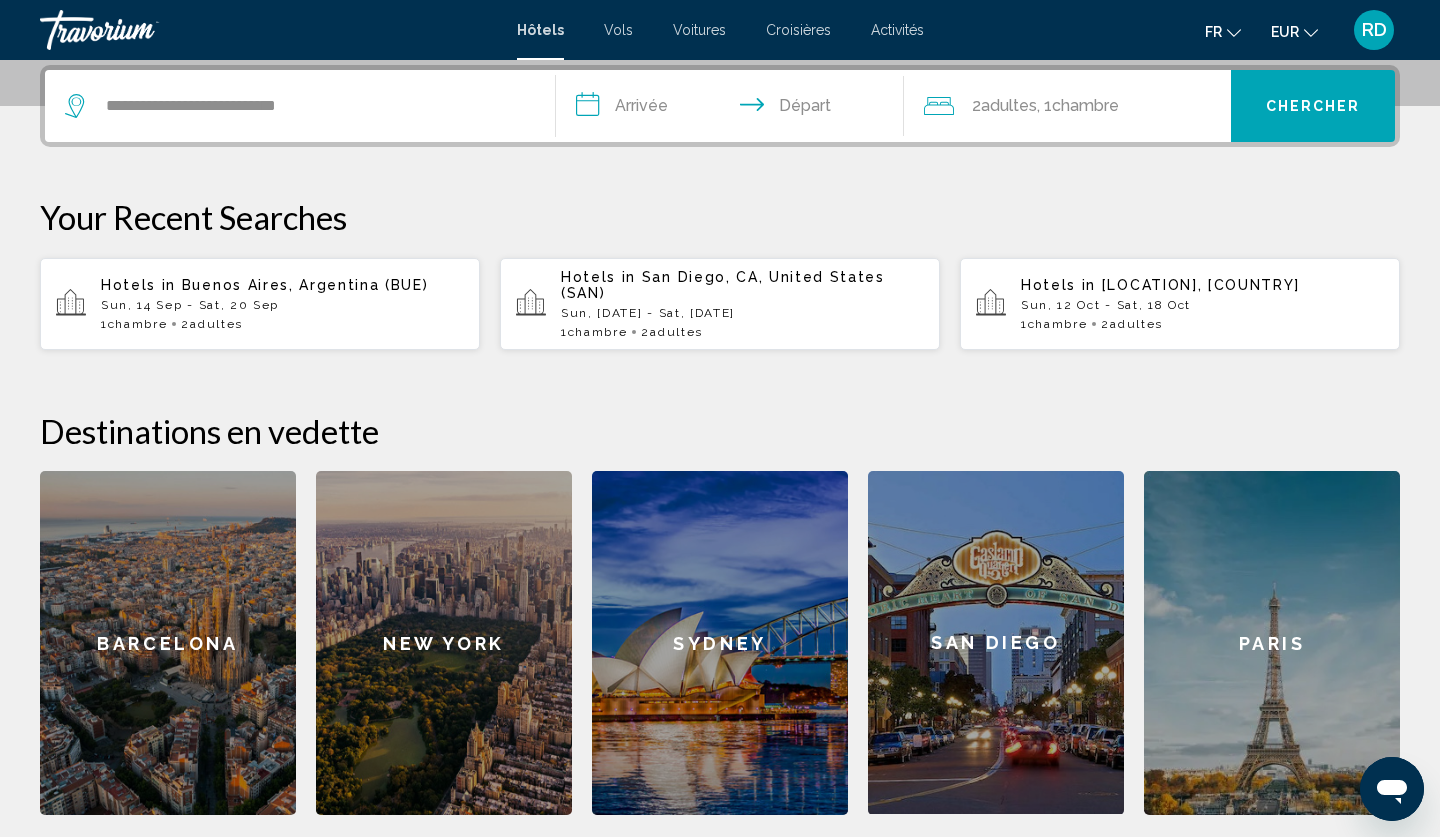 click on "**********" at bounding box center [734, 109] 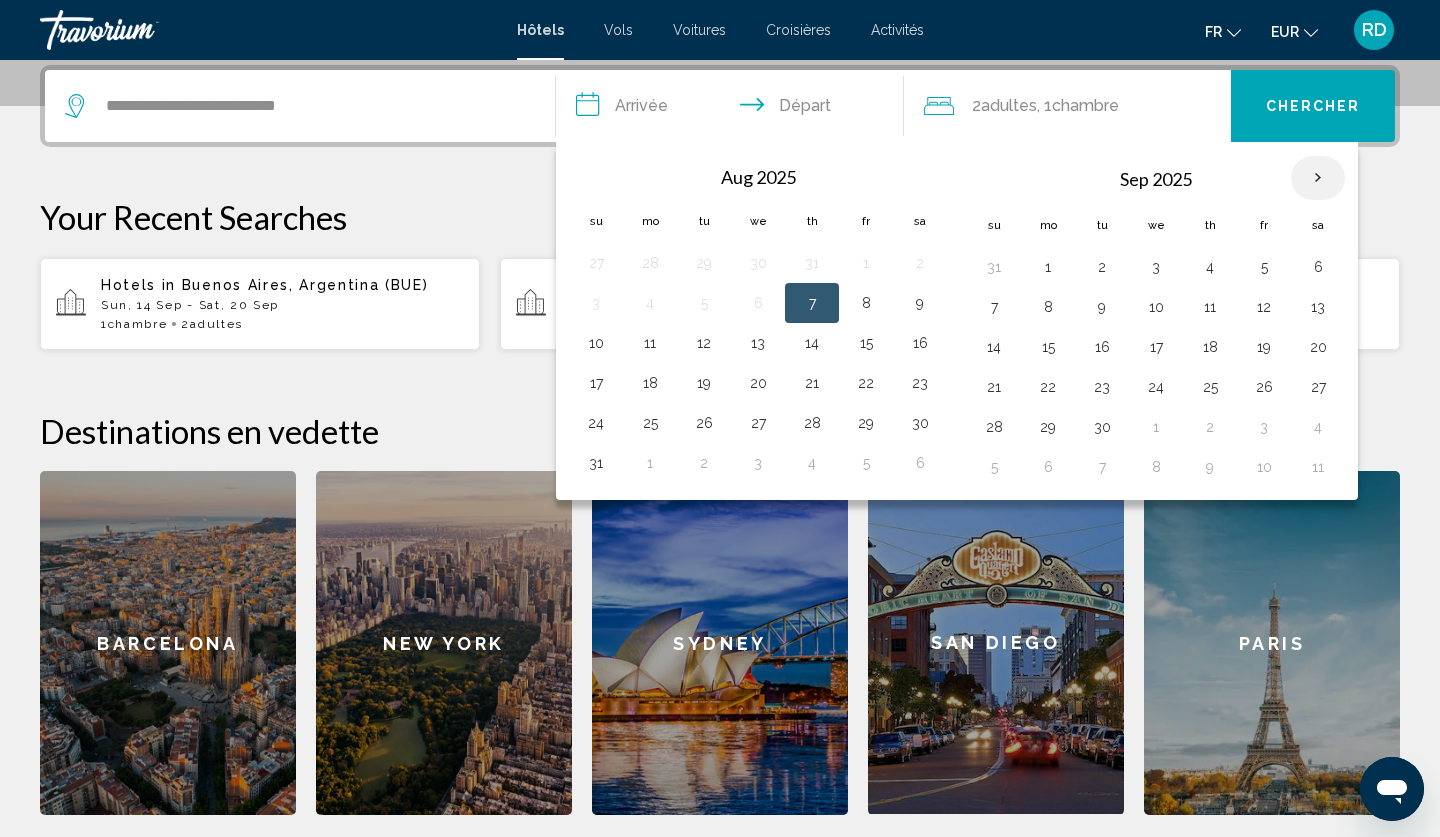 click at bounding box center (1318, 178) 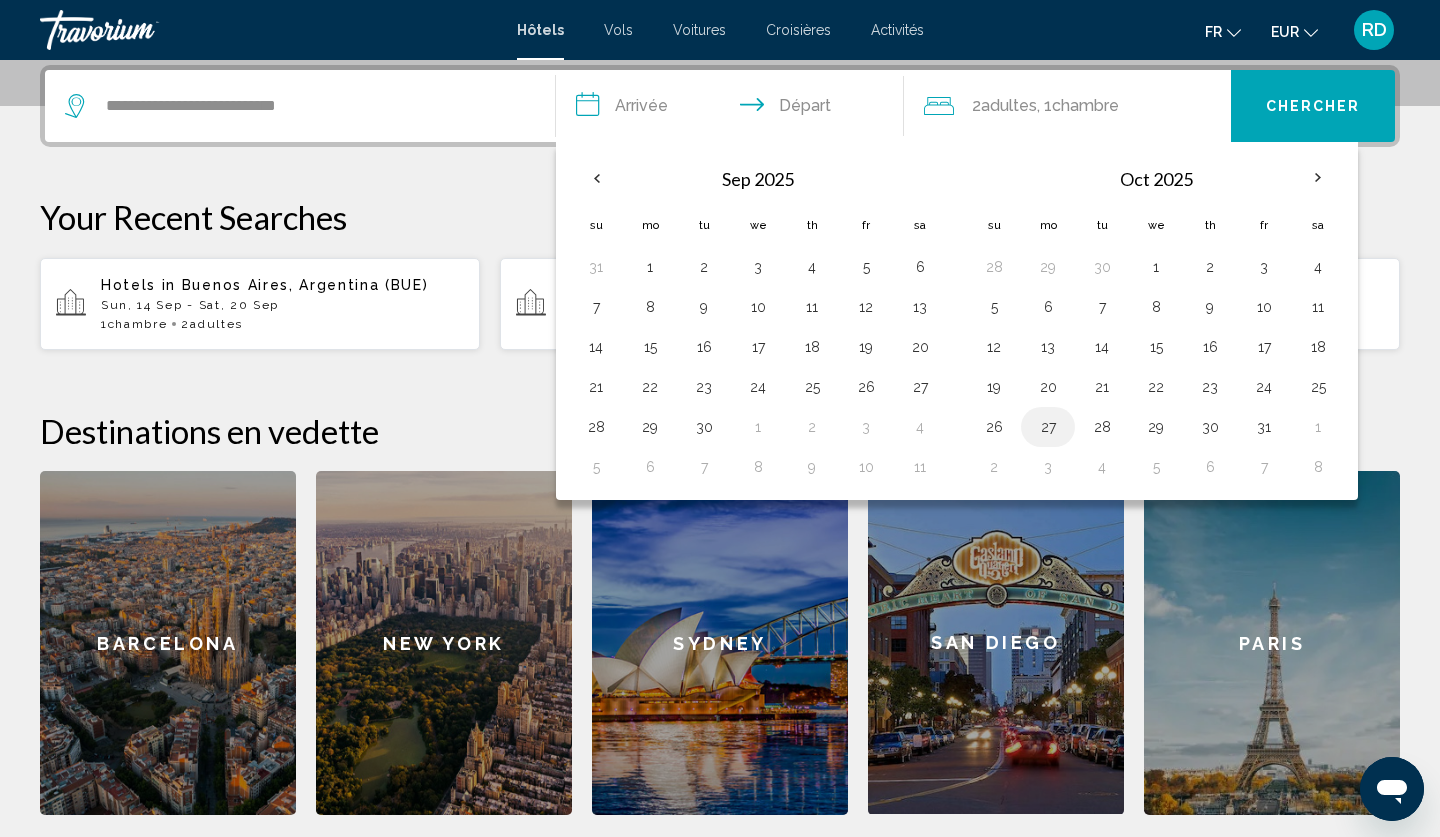 click on "27" at bounding box center [1048, 427] 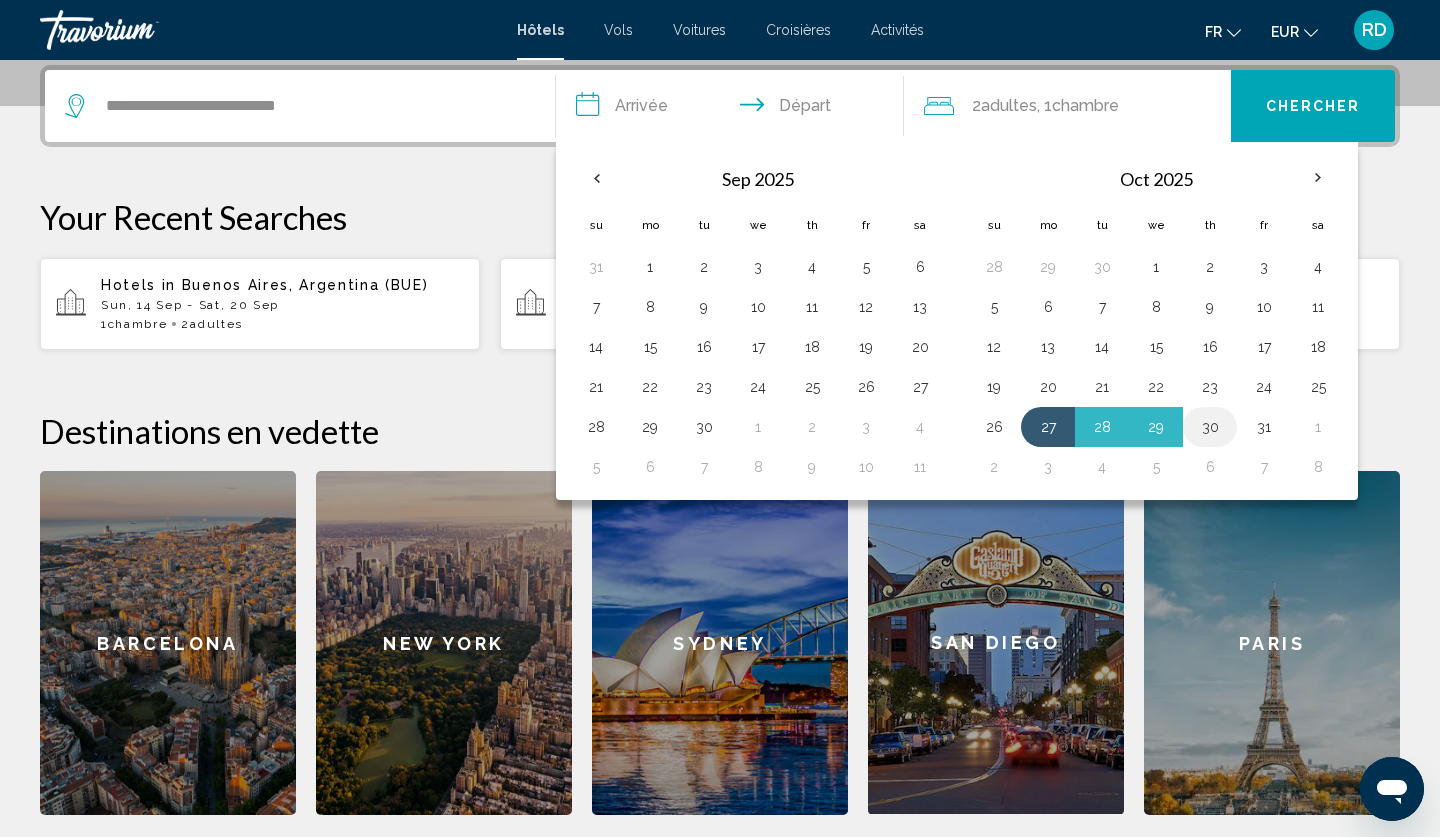click on "30" at bounding box center (1210, 427) 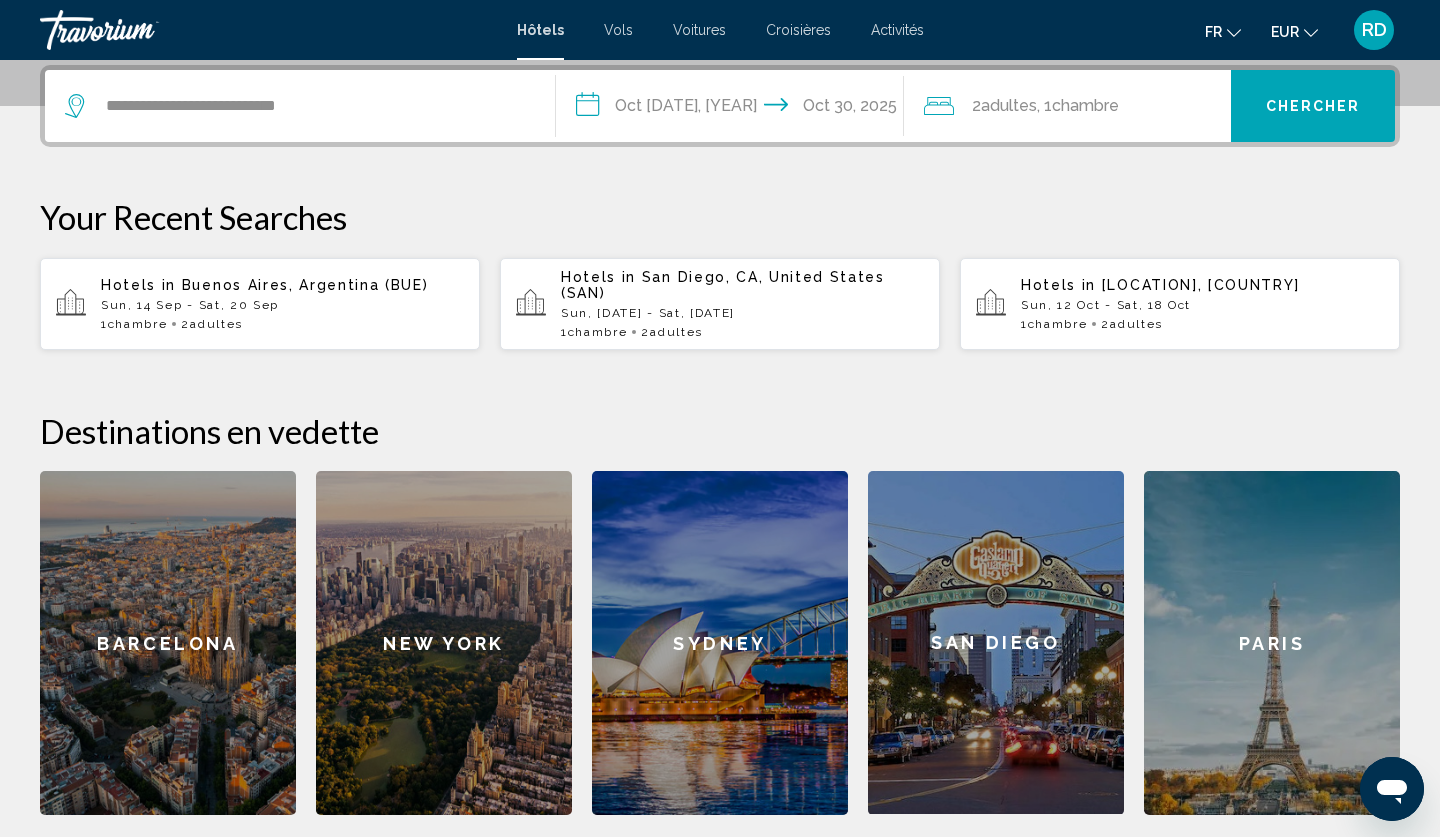 click on "Chambre" 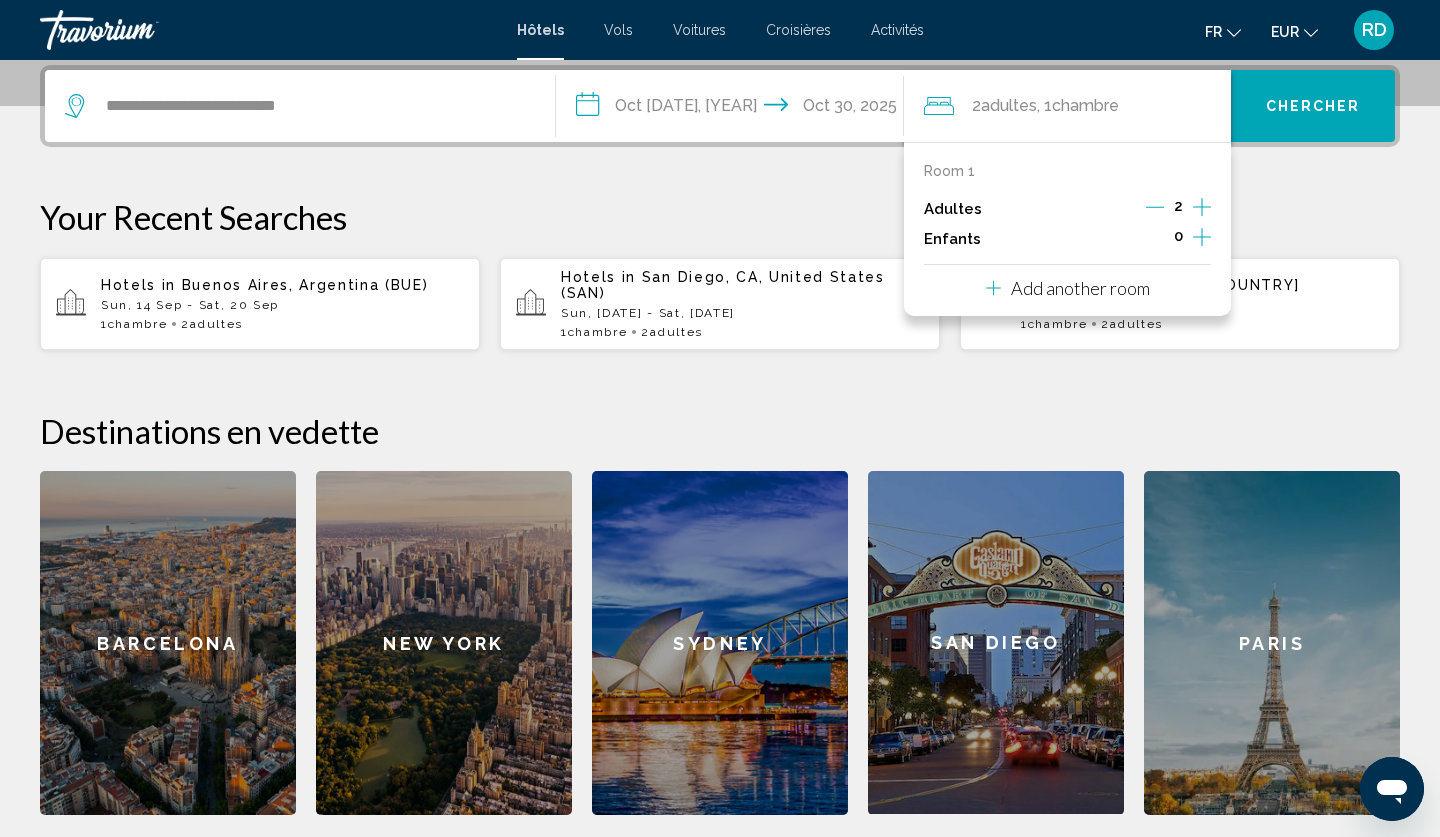 click 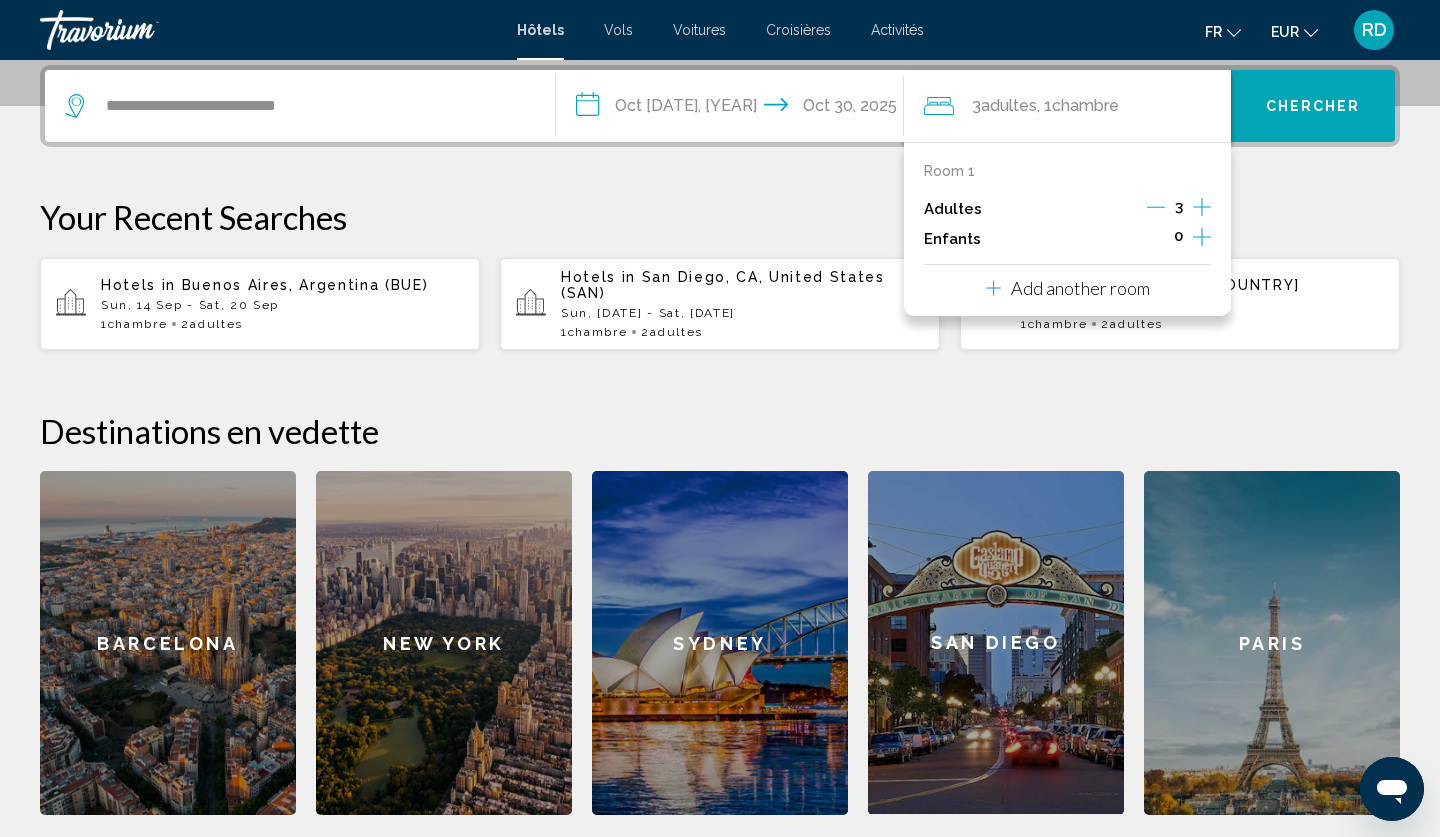 click on "Chercher" at bounding box center (1313, 107) 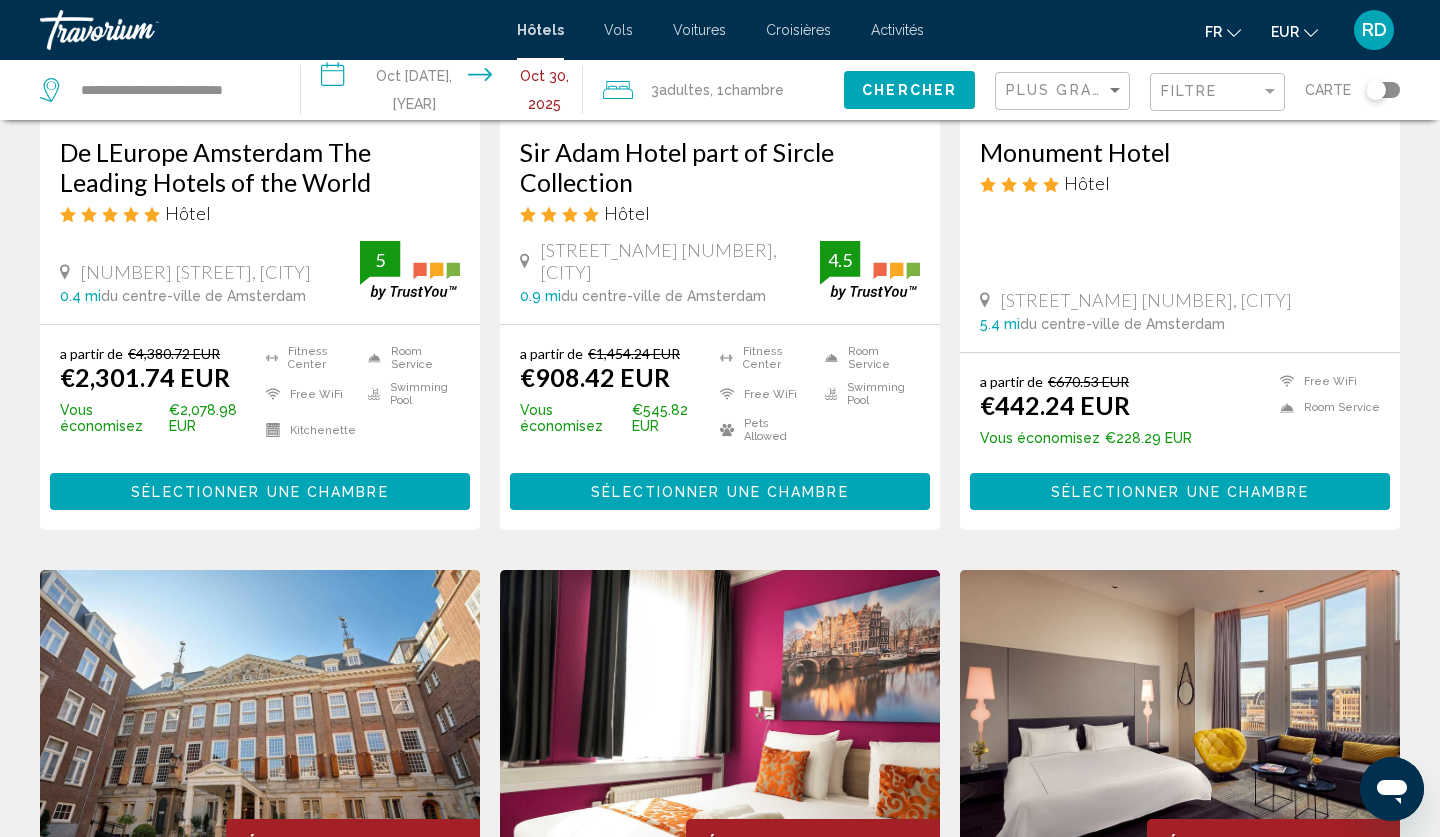 scroll, scrollTop: 394, scrollLeft: 0, axis: vertical 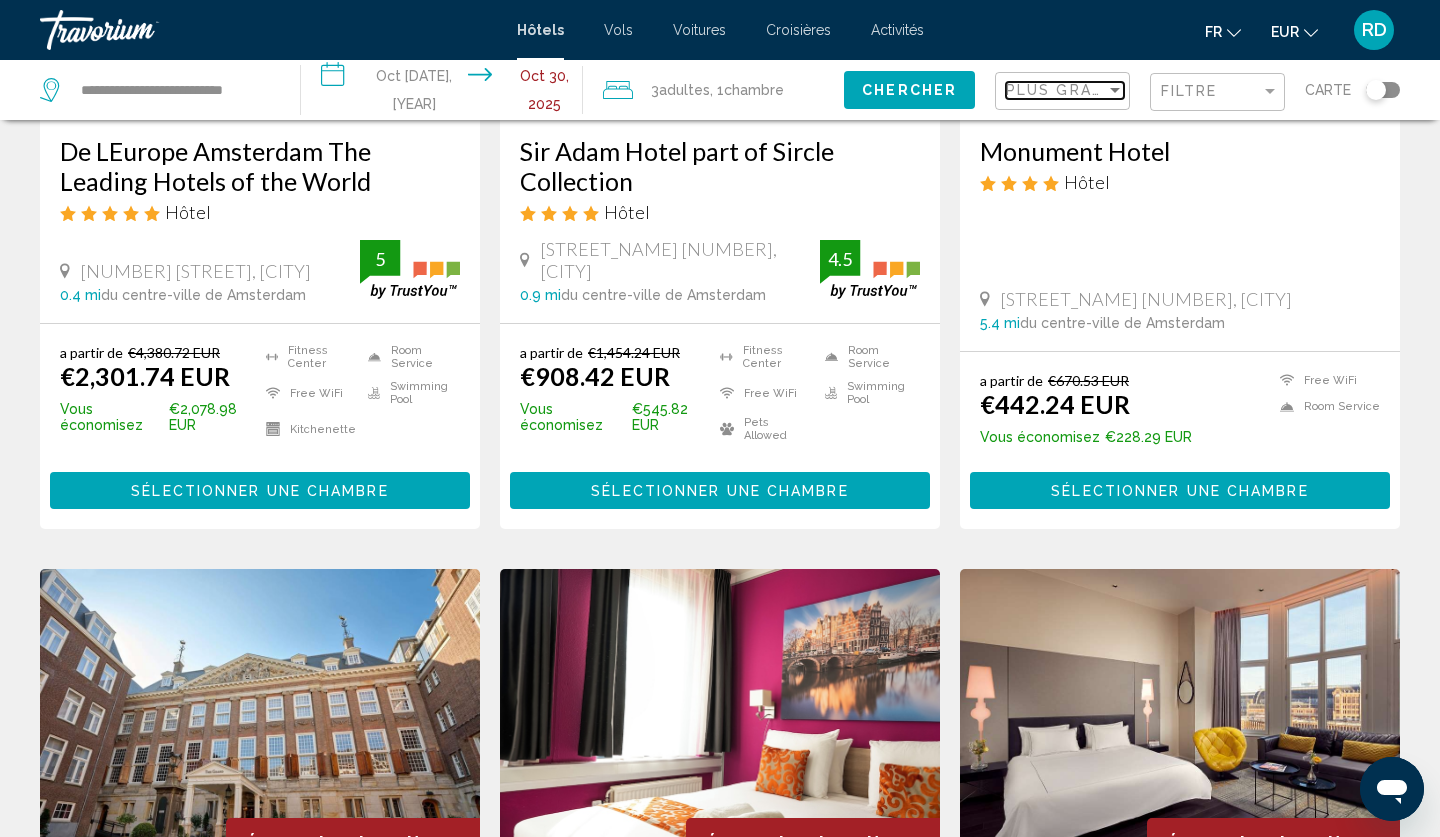 click on "Plus grandes économies" at bounding box center [1125, 90] 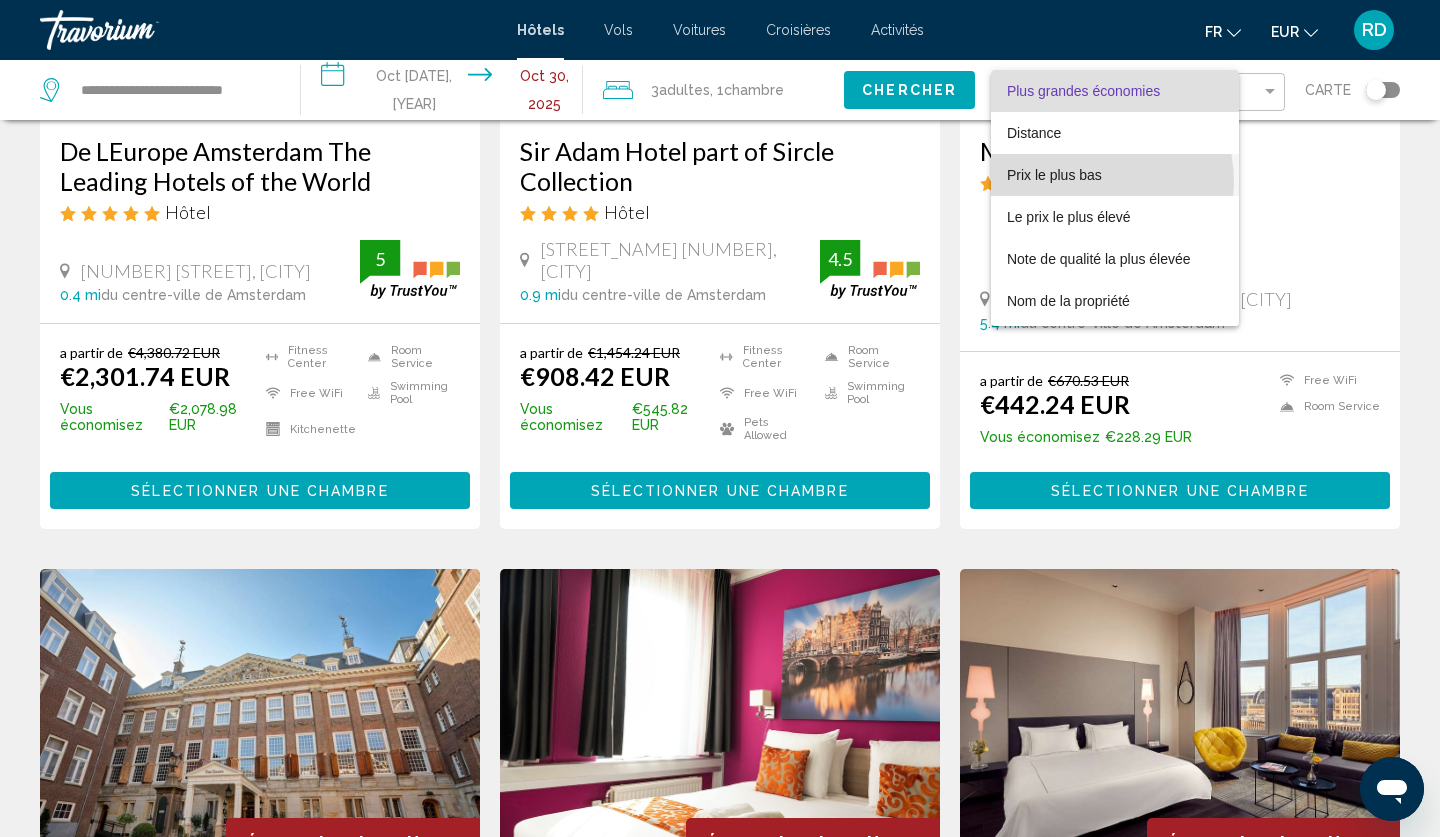click on "Prix le plus bas" at bounding box center (1115, 175) 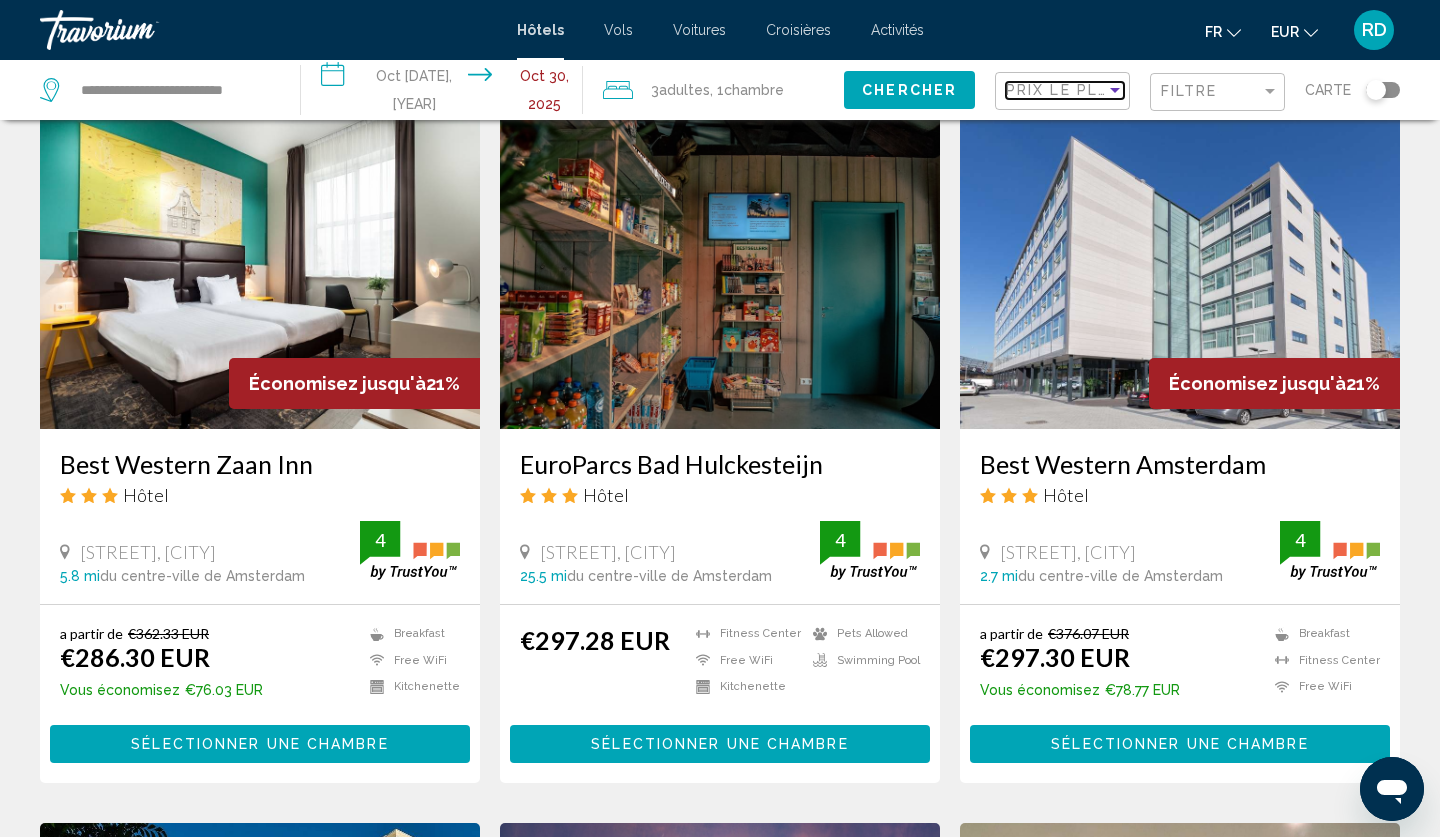 scroll, scrollTop: 829, scrollLeft: 0, axis: vertical 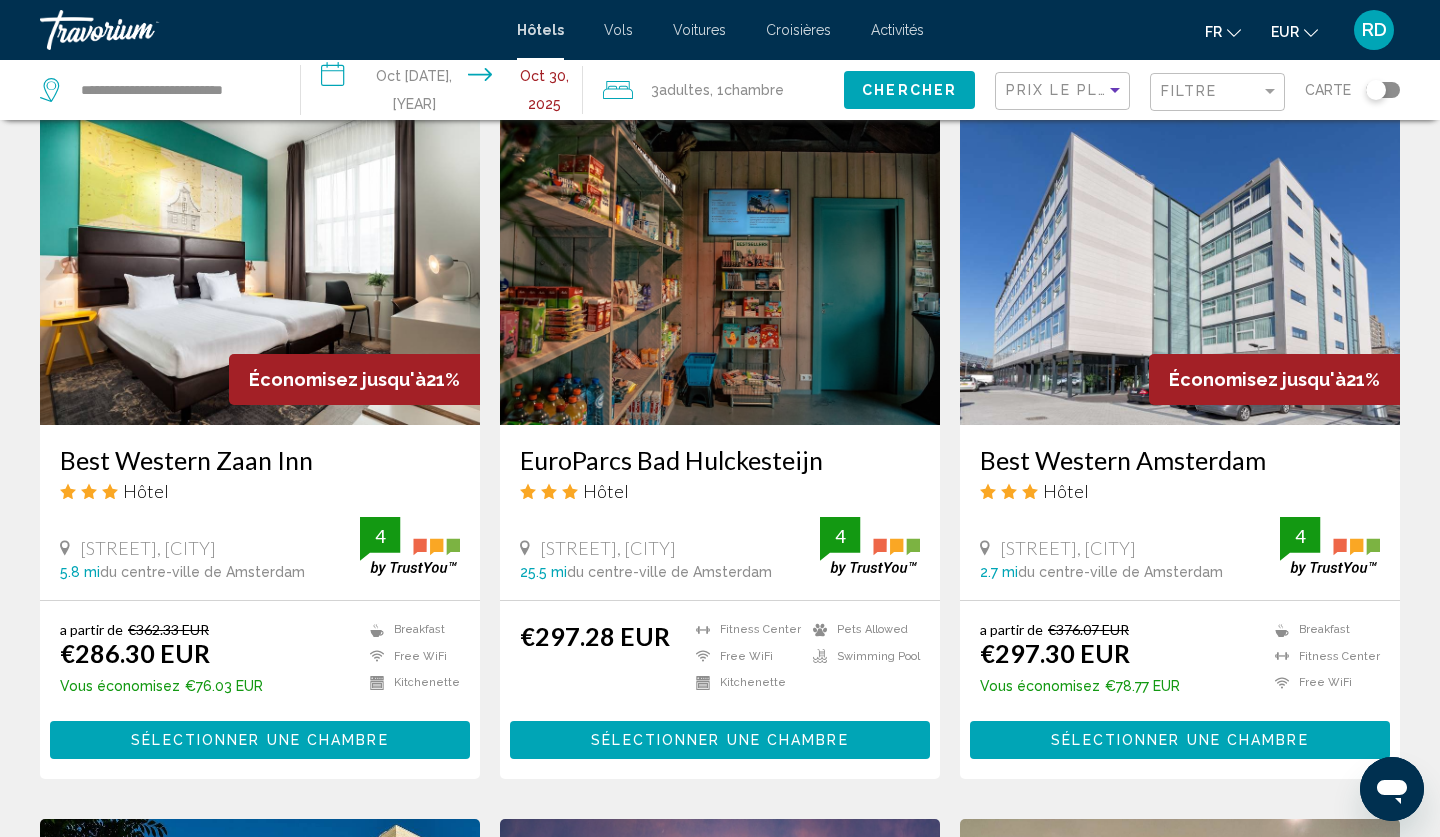 click at bounding box center (260, 265) 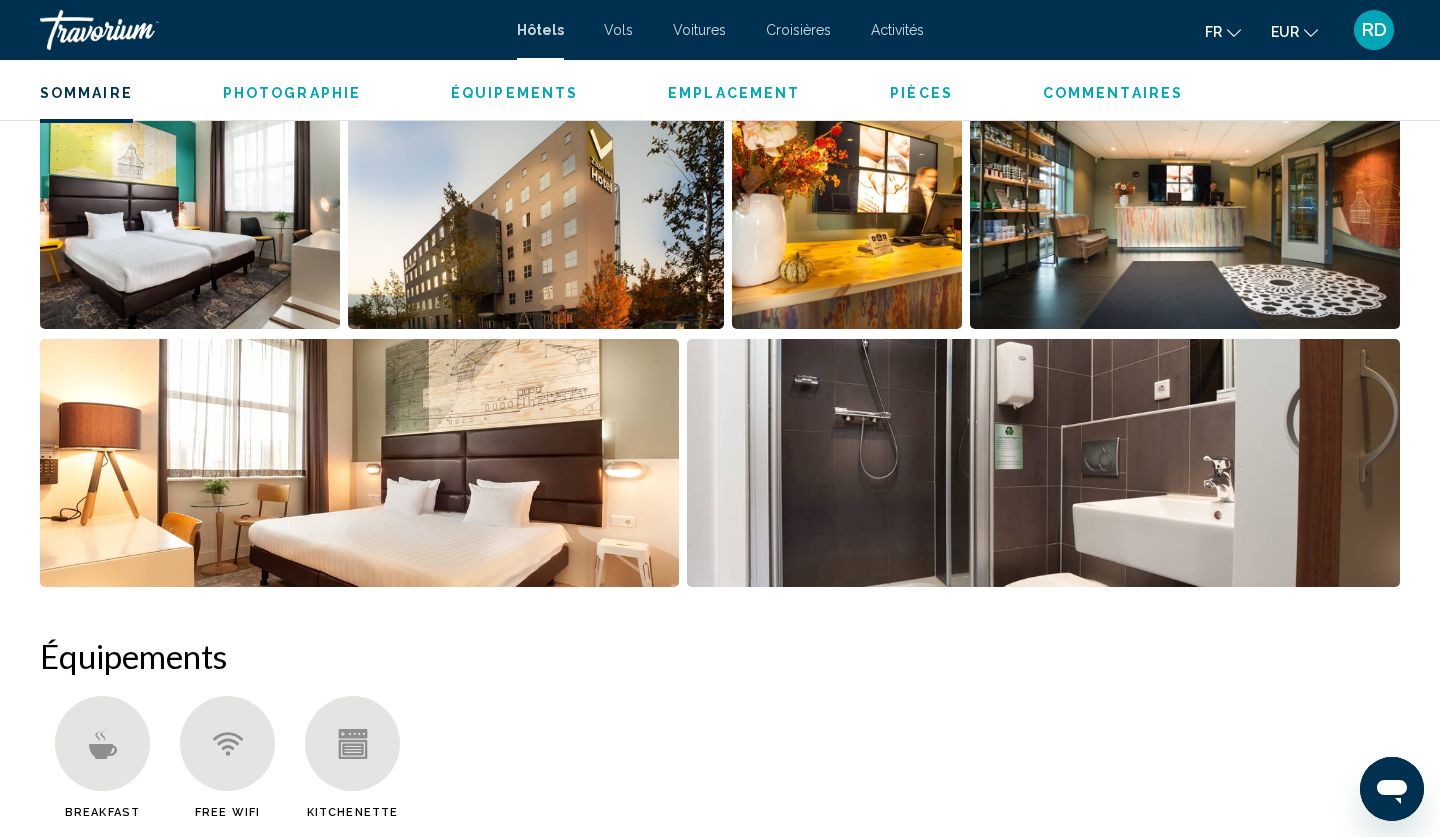 scroll, scrollTop: 0, scrollLeft: 0, axis: both 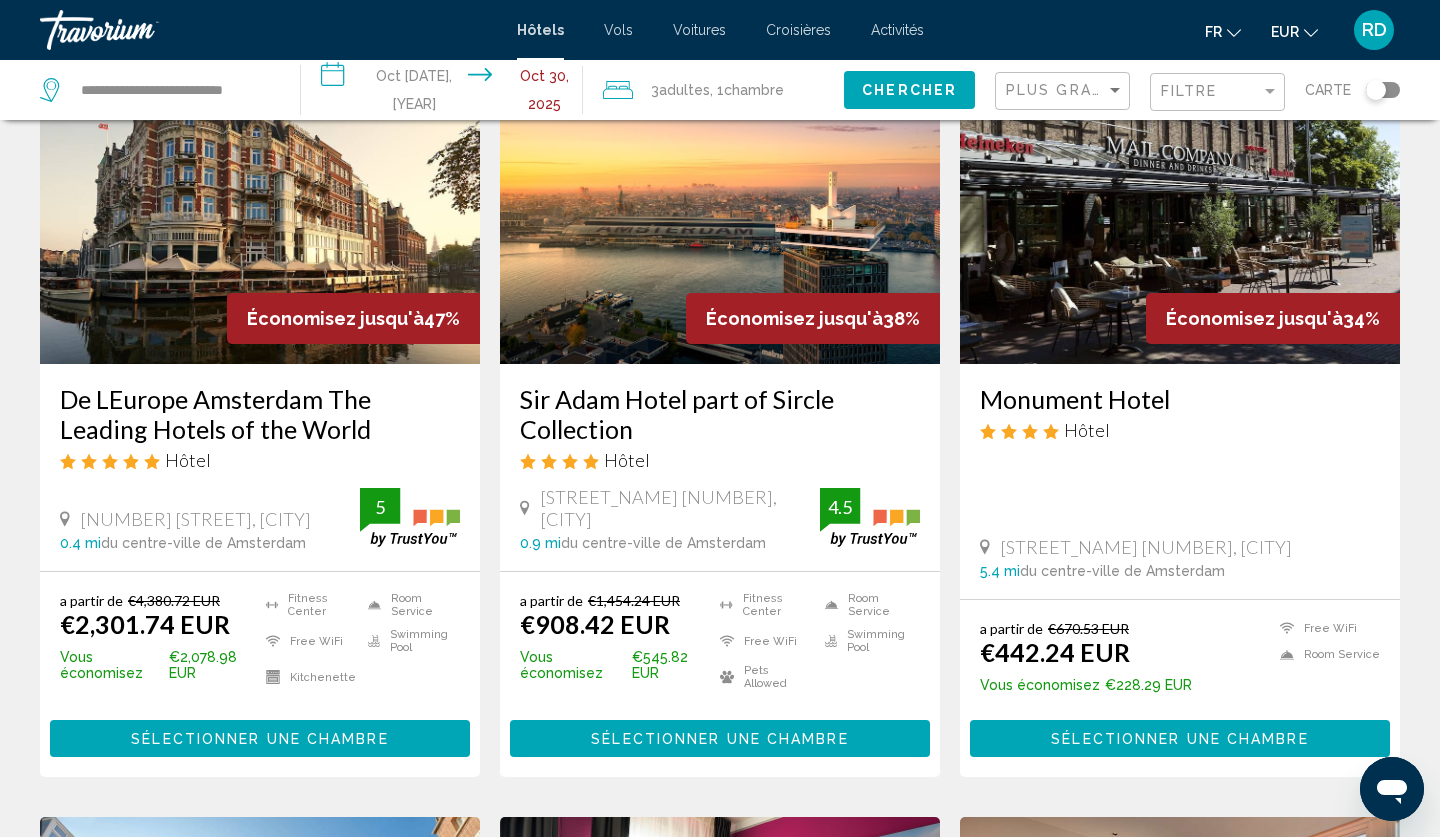 click on "Plus grandes économies" 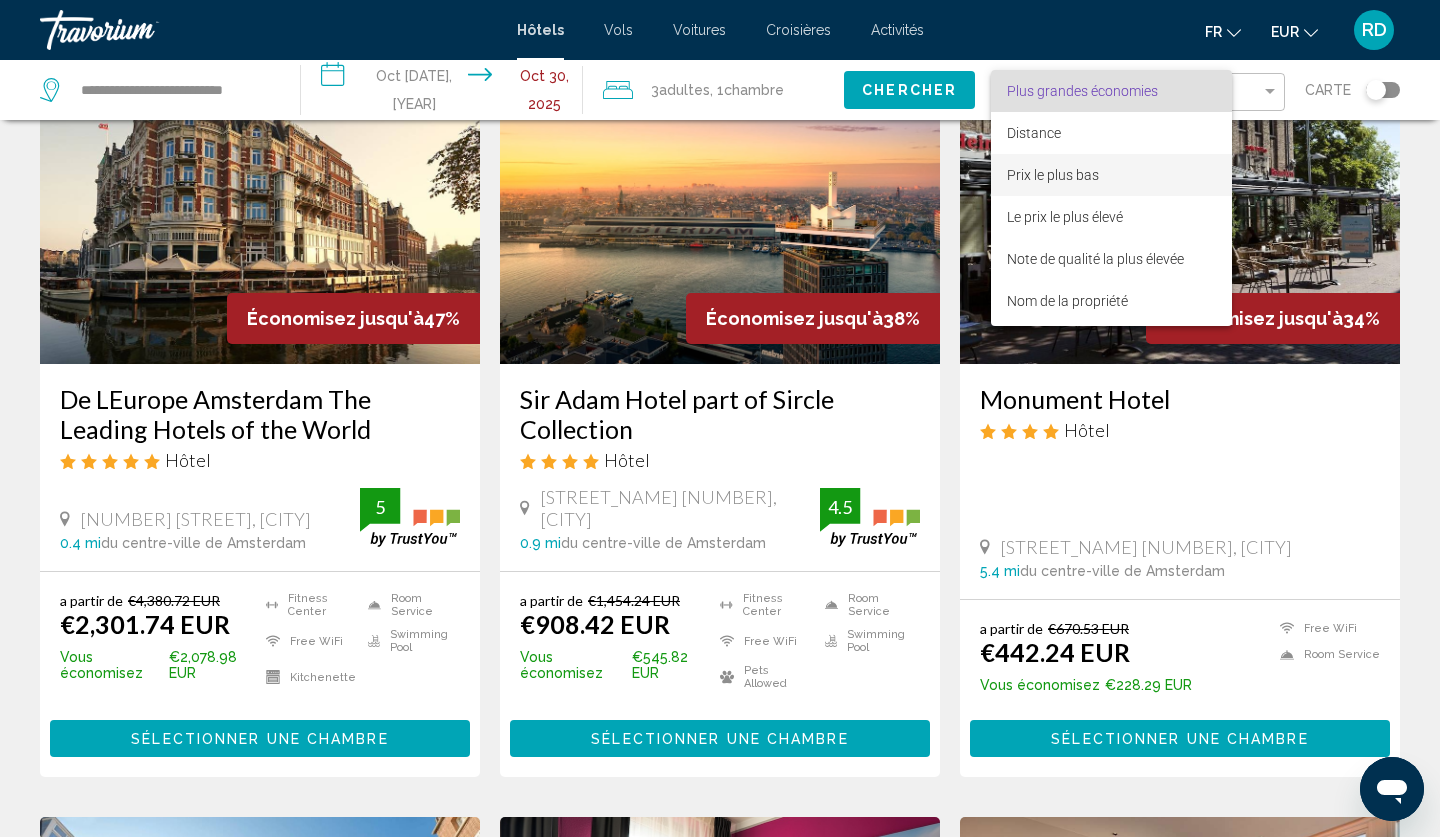click on "Prix le plus bas" at bounding box center [1053, 175] 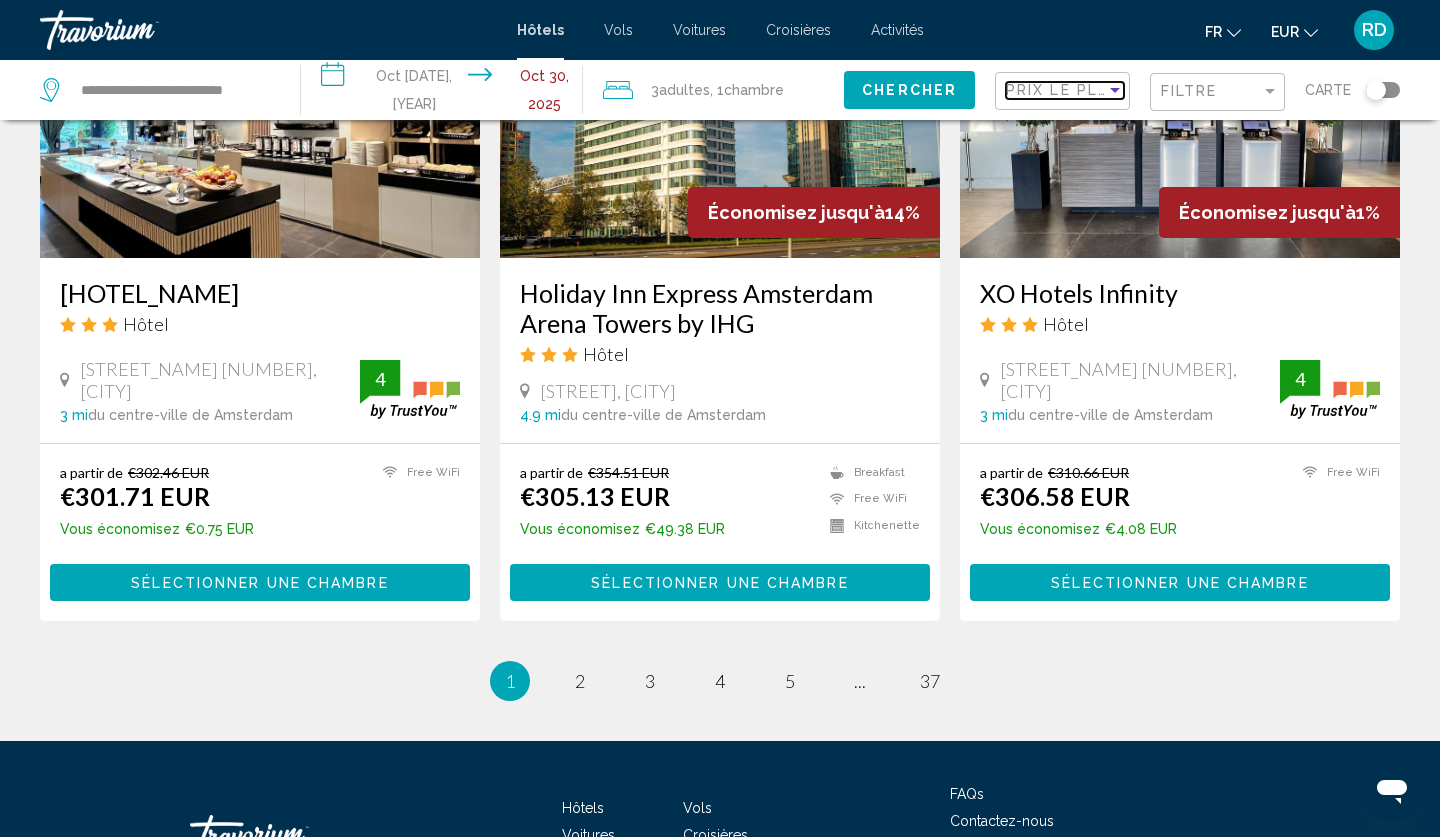scroll, scrollTop: 2492, scrollLeft: 0, axis: vertical 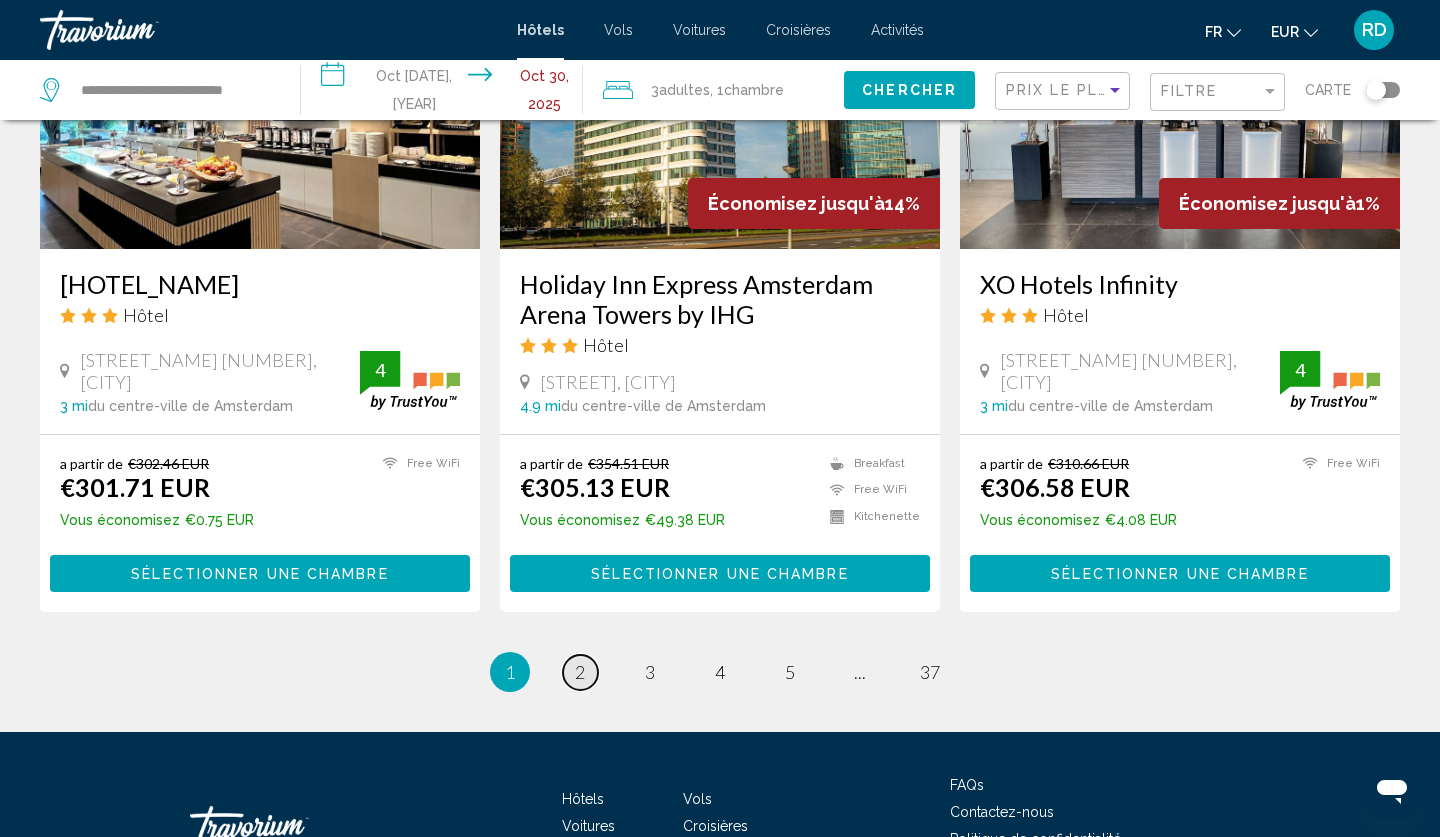 click on "2" at bounding box center [580, 672] 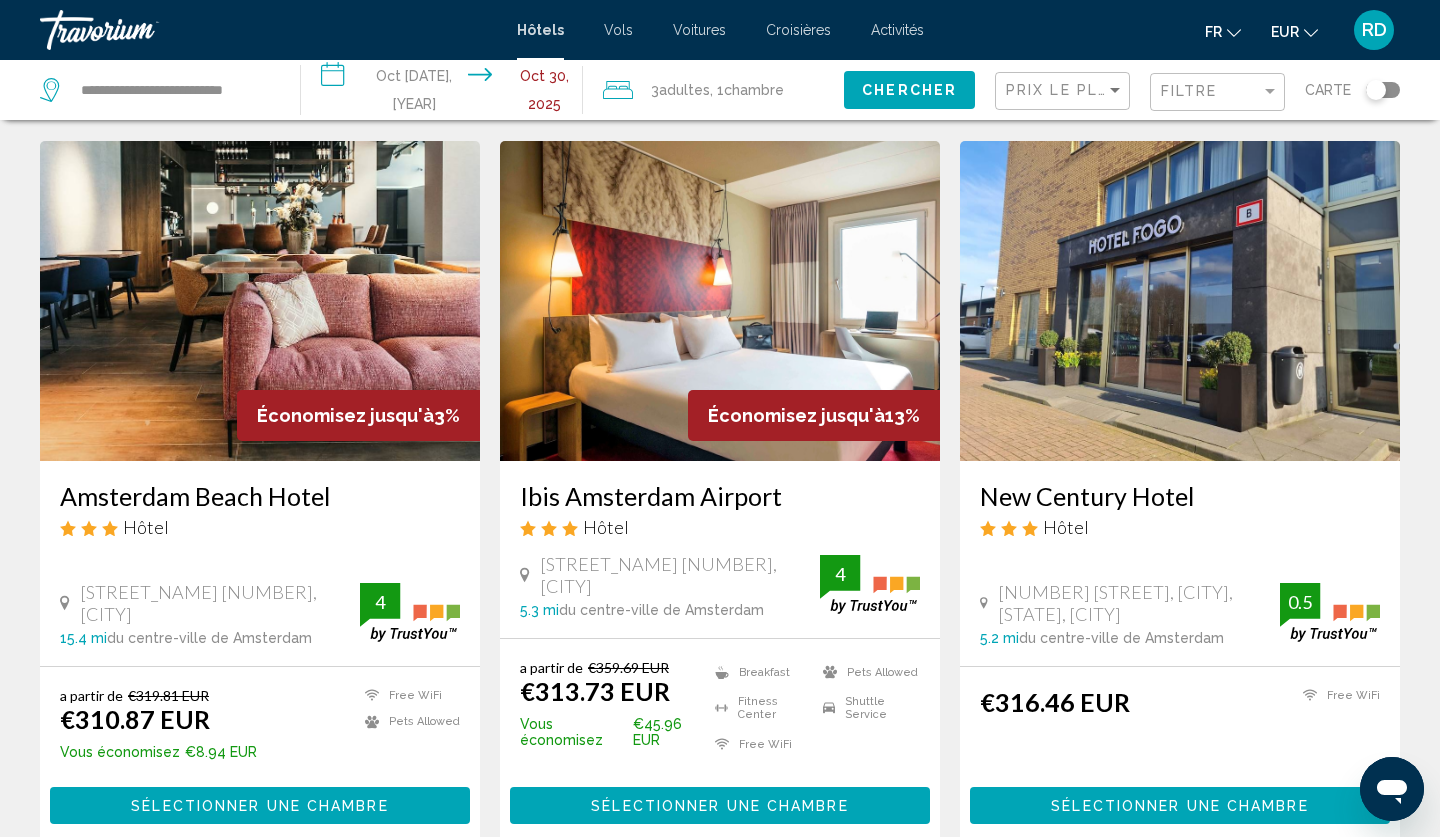 scroll, scrollTop: 0, scrollLeft: 0, axis: both 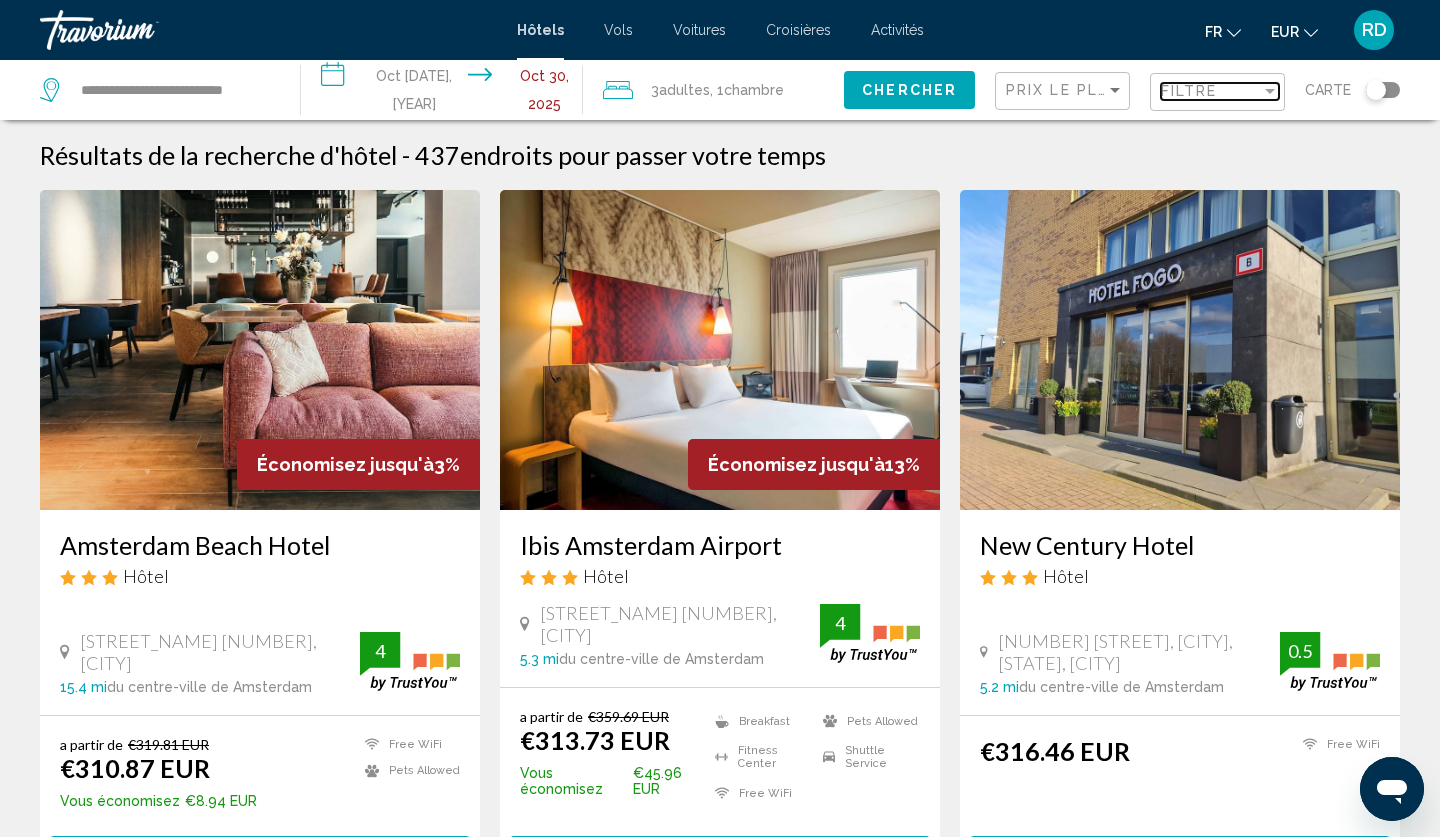 click on "Filtre" at bounding box center [1189, 91] 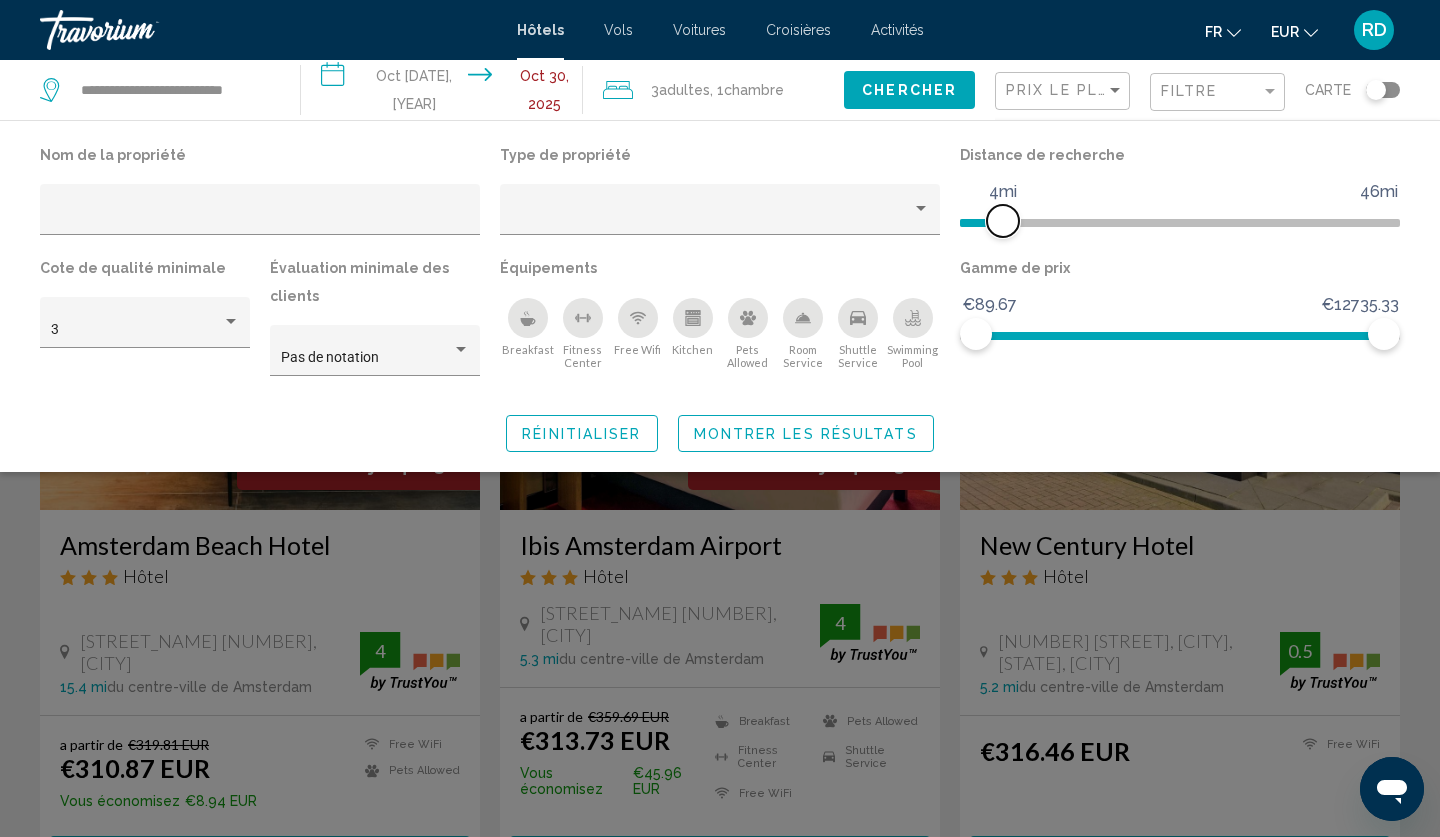 drag, startPoint x: 1243, startPoint y: 225, endPoint x: 1002, endPoint y: 223, distance: 241.0083 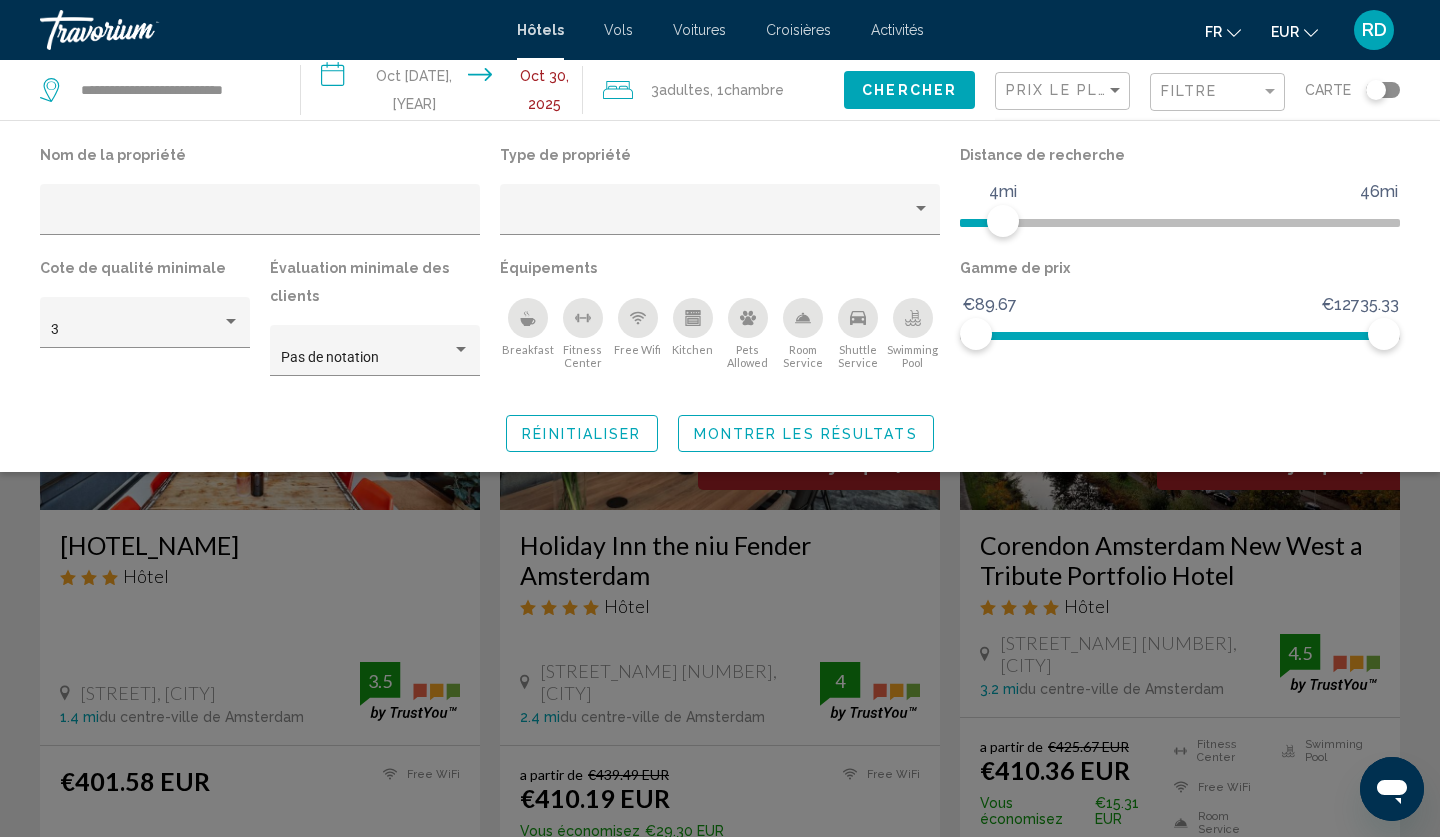 click 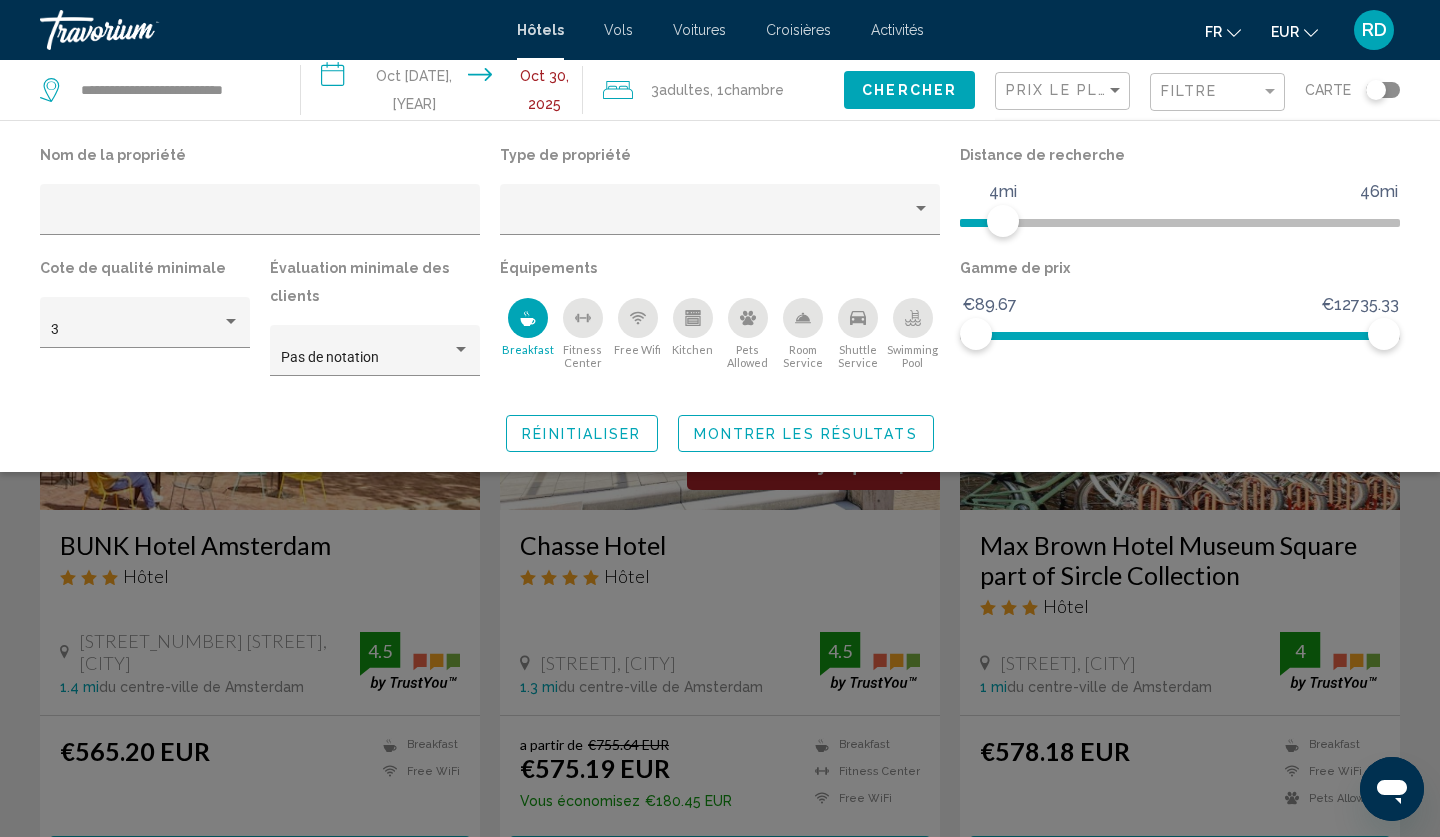 click 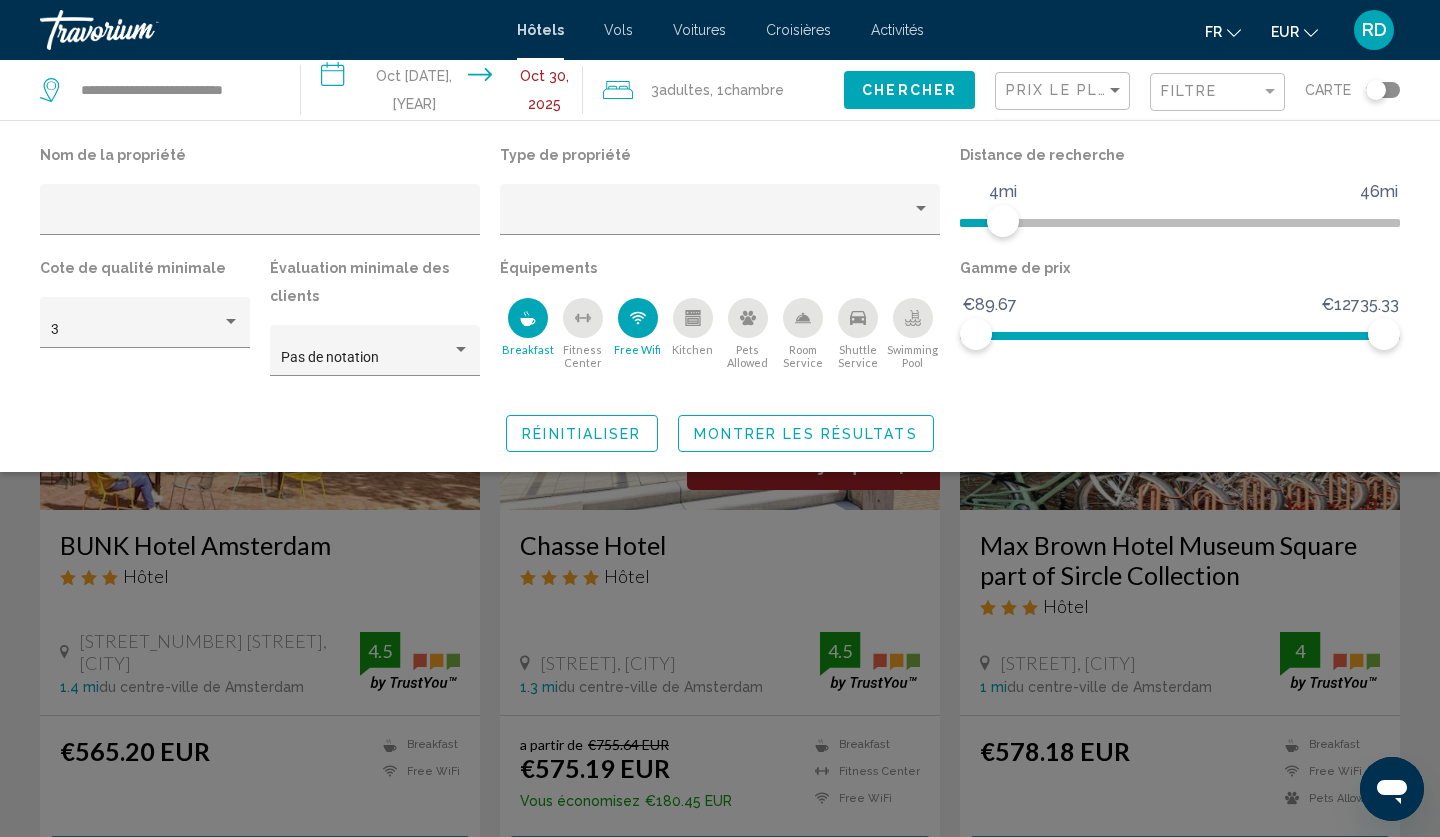 click on "Montrer les résultats" 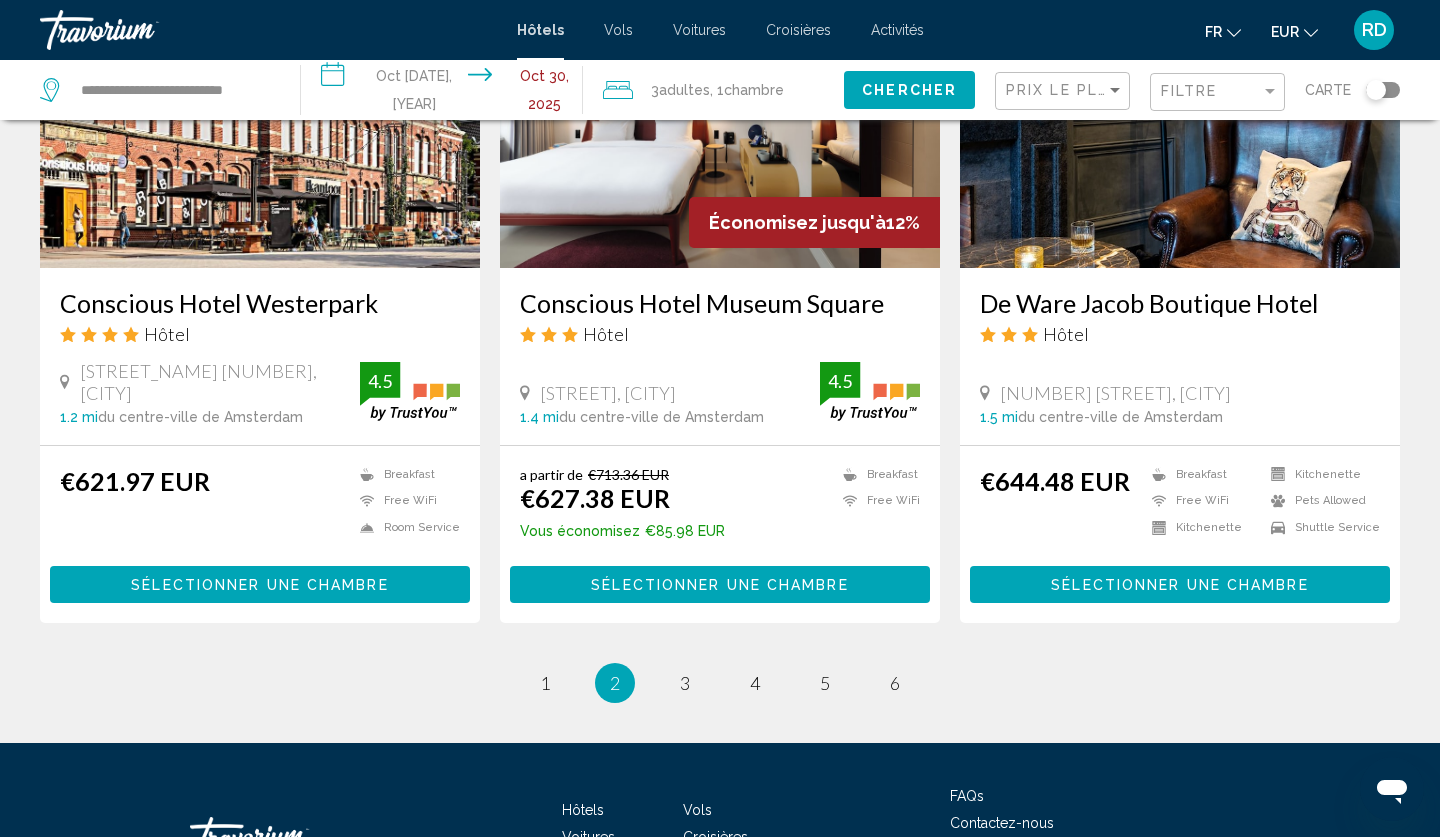 scroll, scrollTop: 2506, scrollLeft: 0, axis: vertical 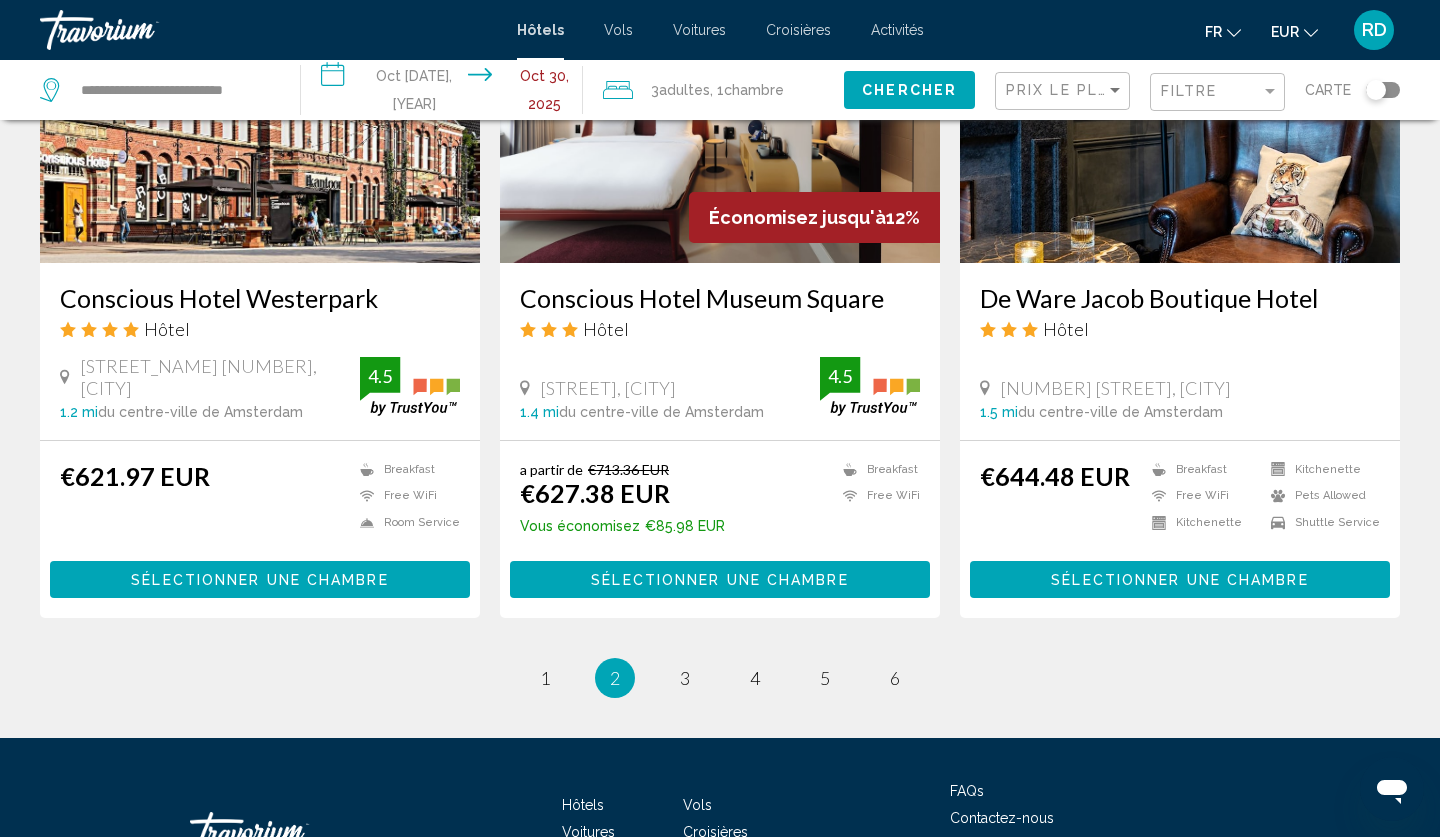 click on "Résultats de la recherche d'hôtel  -   62  endroits pour passer votre temps  BUNK Hotel Amsterdam
Hôtel
Hagedoornplein 2, Amsterdam 1.4 mi  du centre-ville de Amsterdam de l'hôtel 4.5 €565.20 EUR
Breakfast
Free WiFi  4.5 Sélectionner une chambre Économisez jusqu'à  24%   Chasse Hotel
Hôtel
Chassestraat 62 64, Amsterdam 1.3 mi  du centre-ville de Amsterdam de l'hôtel 4.5 a partir de €755.64 EUR €575.19 EUR  Vous économisez  €180.45 EUR
Breakfast
Fitness Center
4.5" at bounding box center [720, -834] 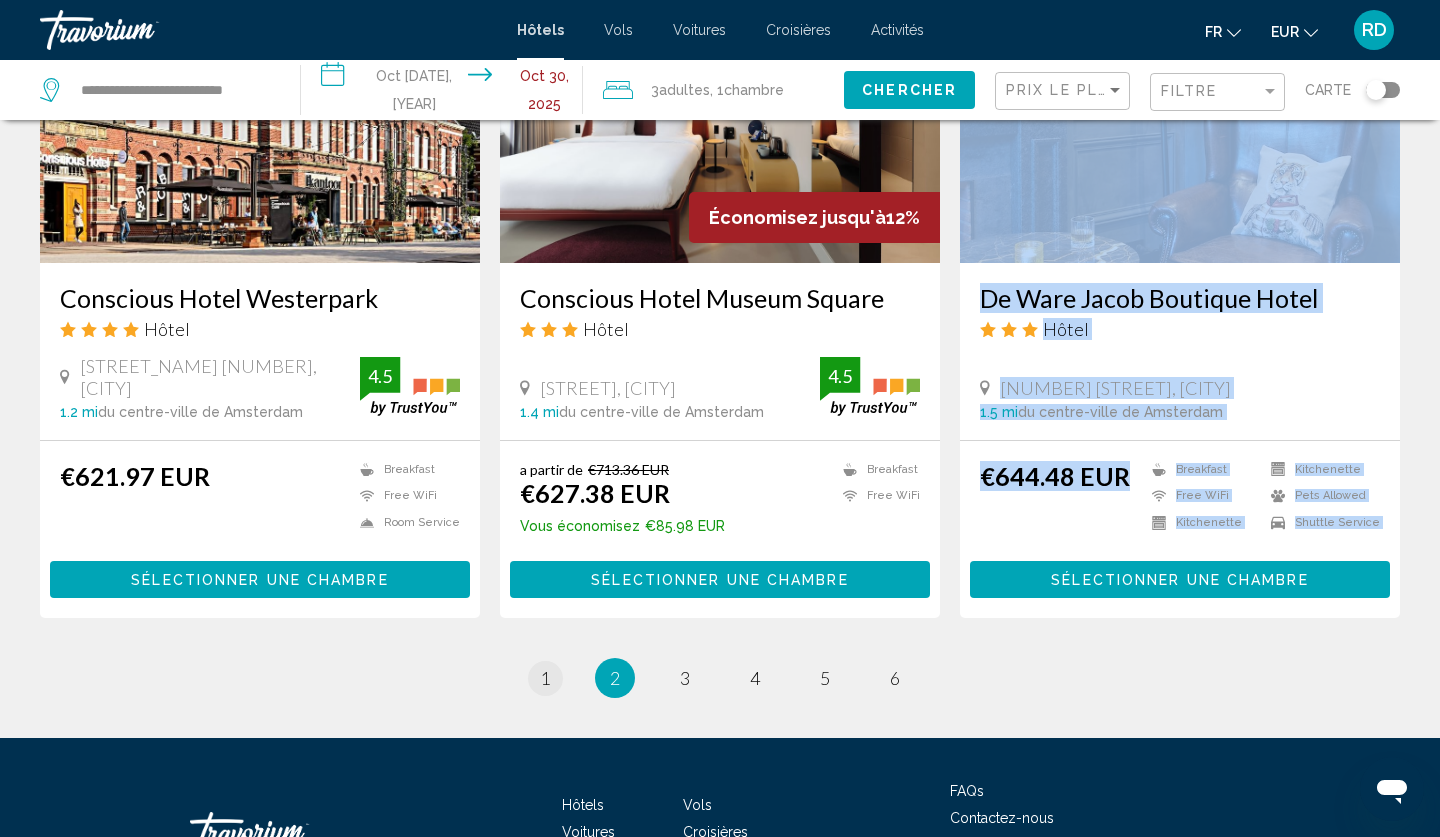 click on "1" at bounding box center (545, 678) 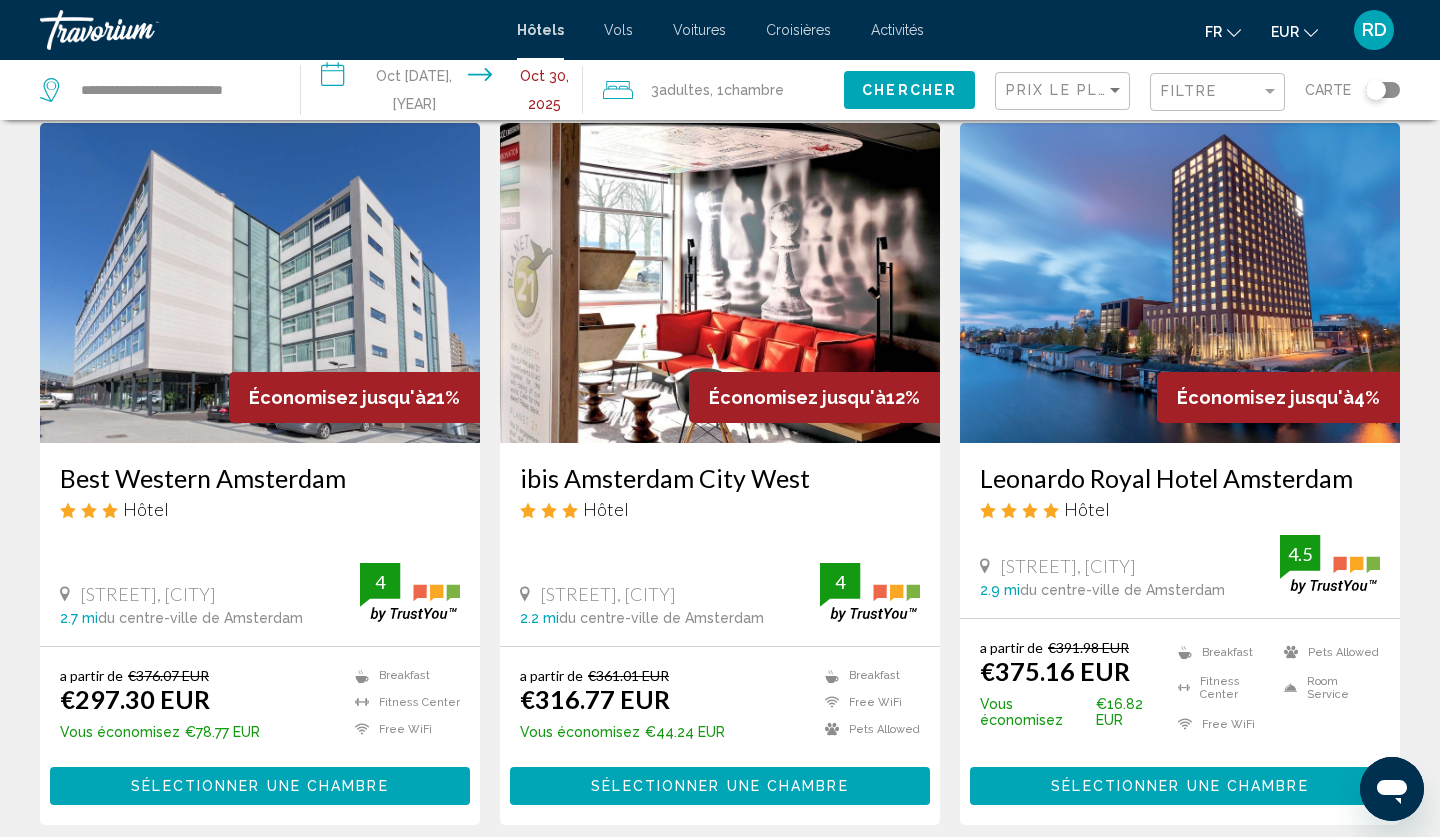 scroll, scrollTop: 64, scrollLeft: 0, axis: vertical 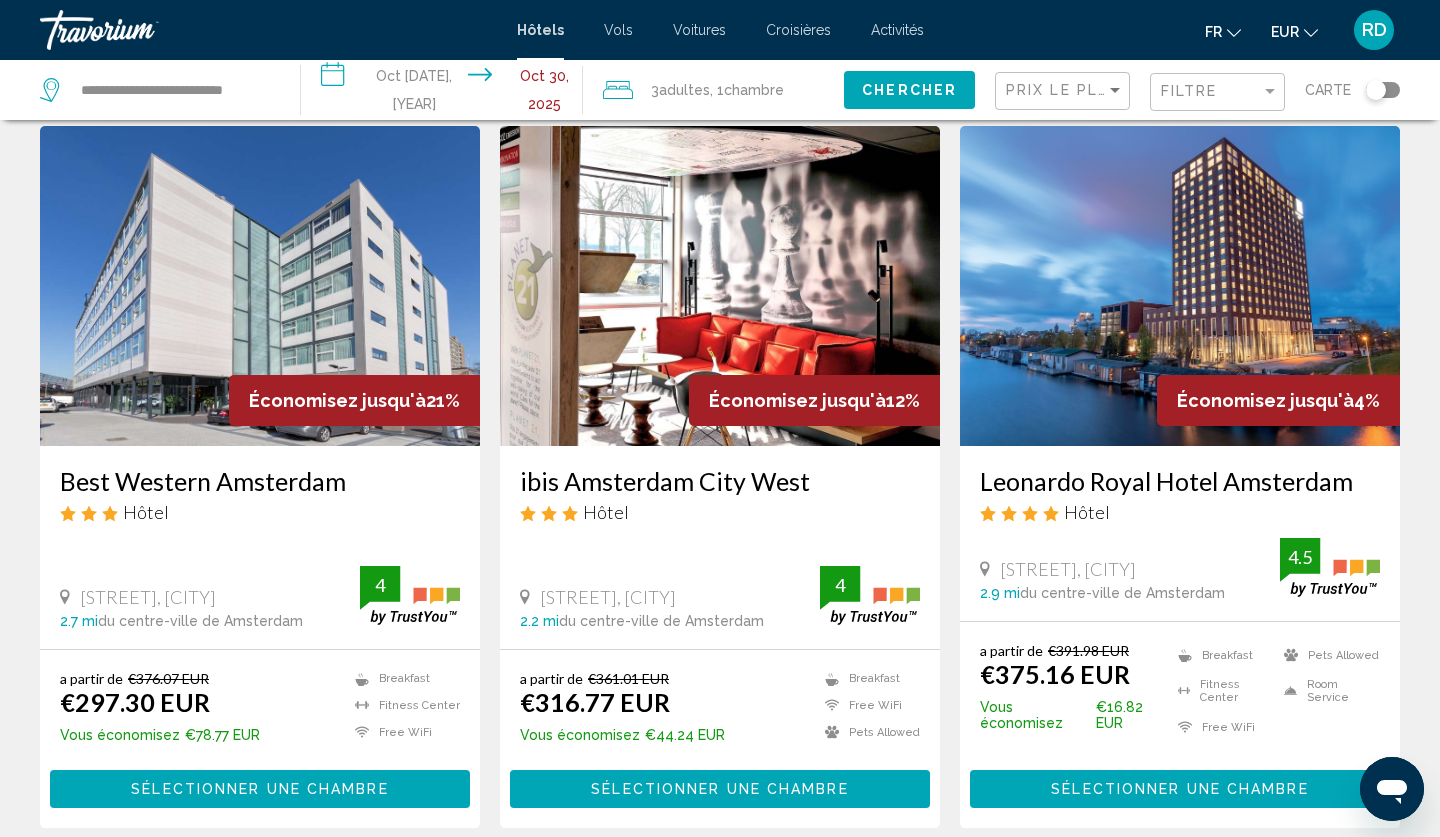 click at bounding box center (720, 286) 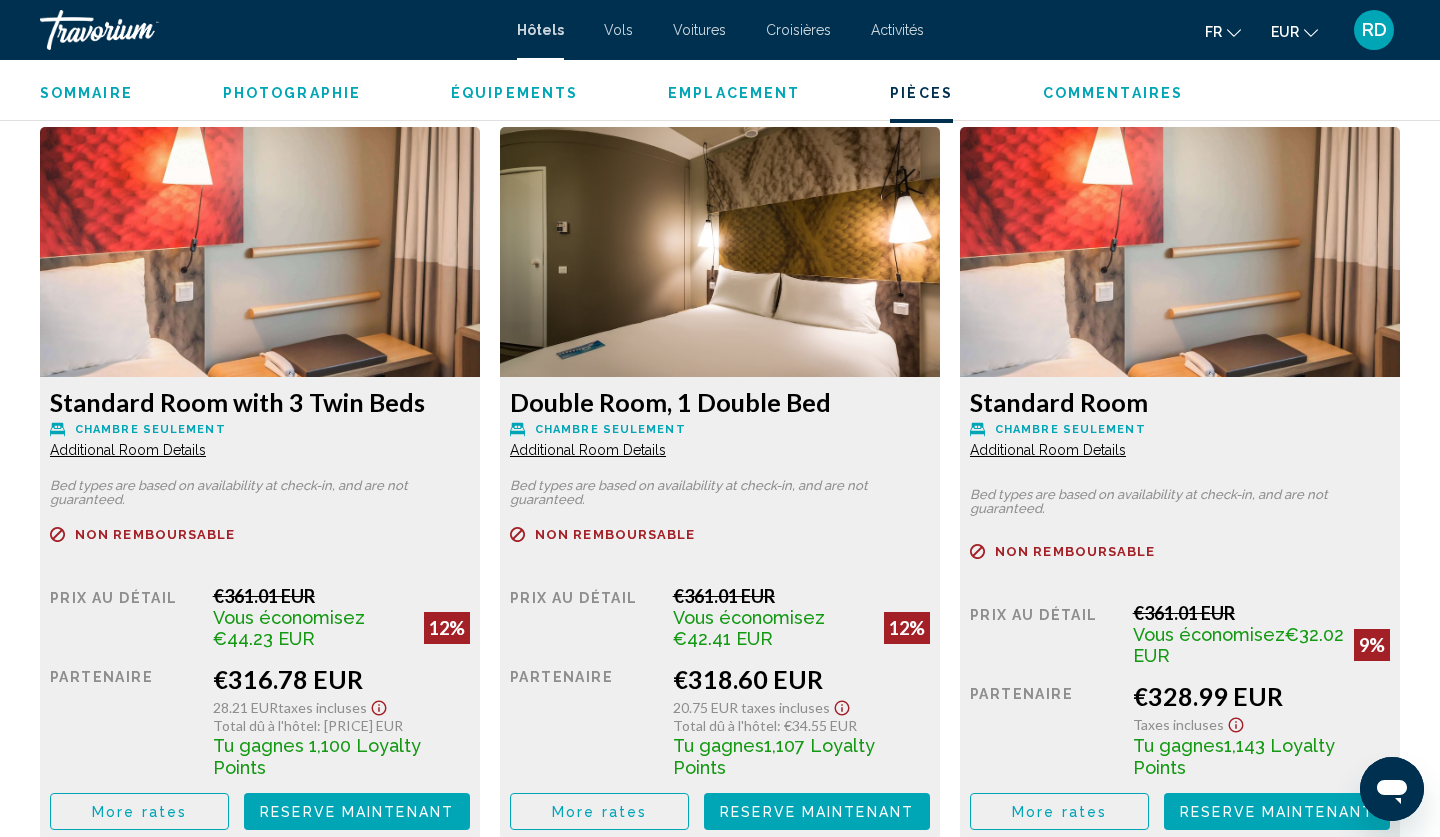 scroll, scrollTop: 2709, scrollLeft: 0, axis: vertical 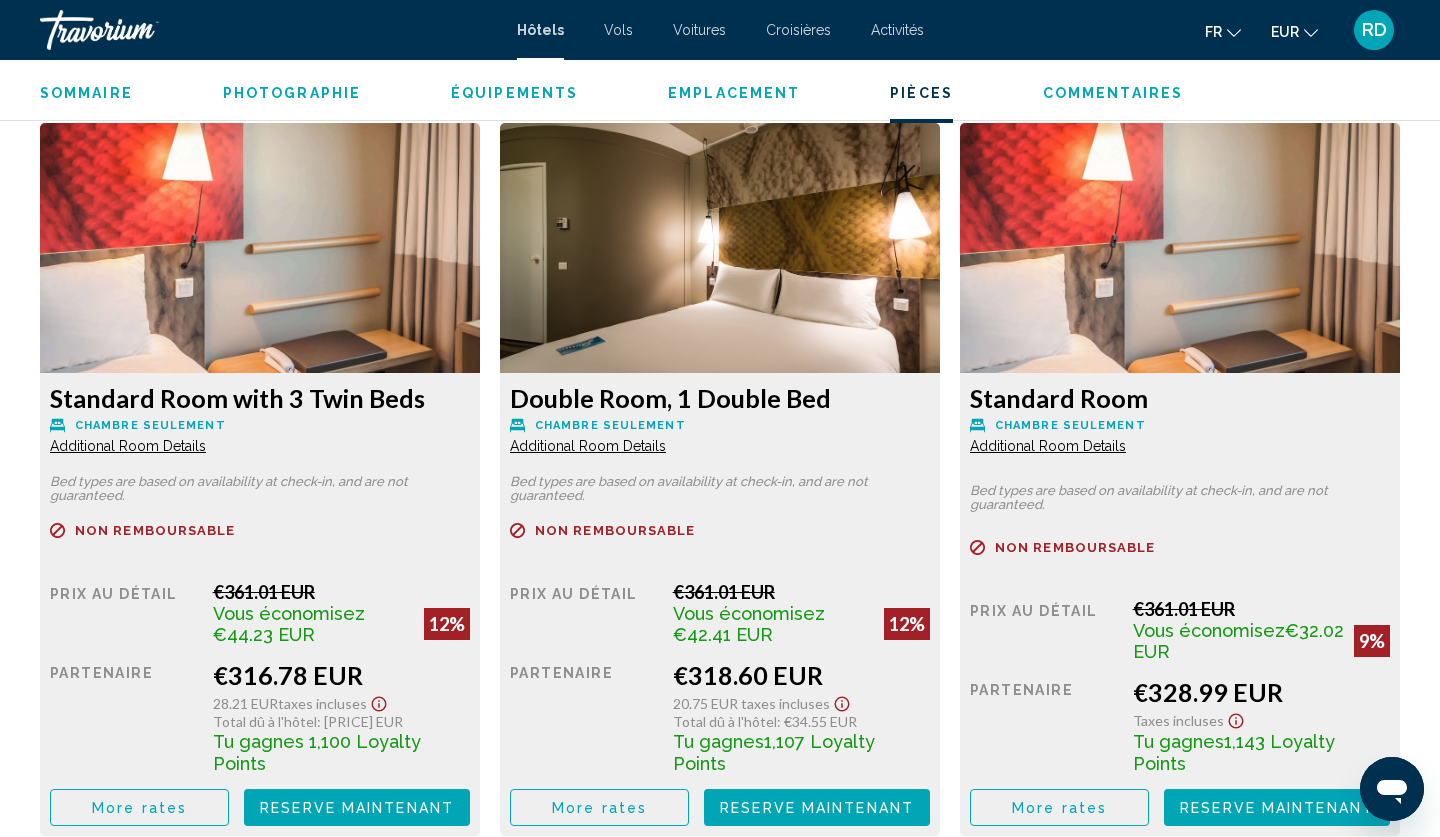 click at bounding box center (260, 248) 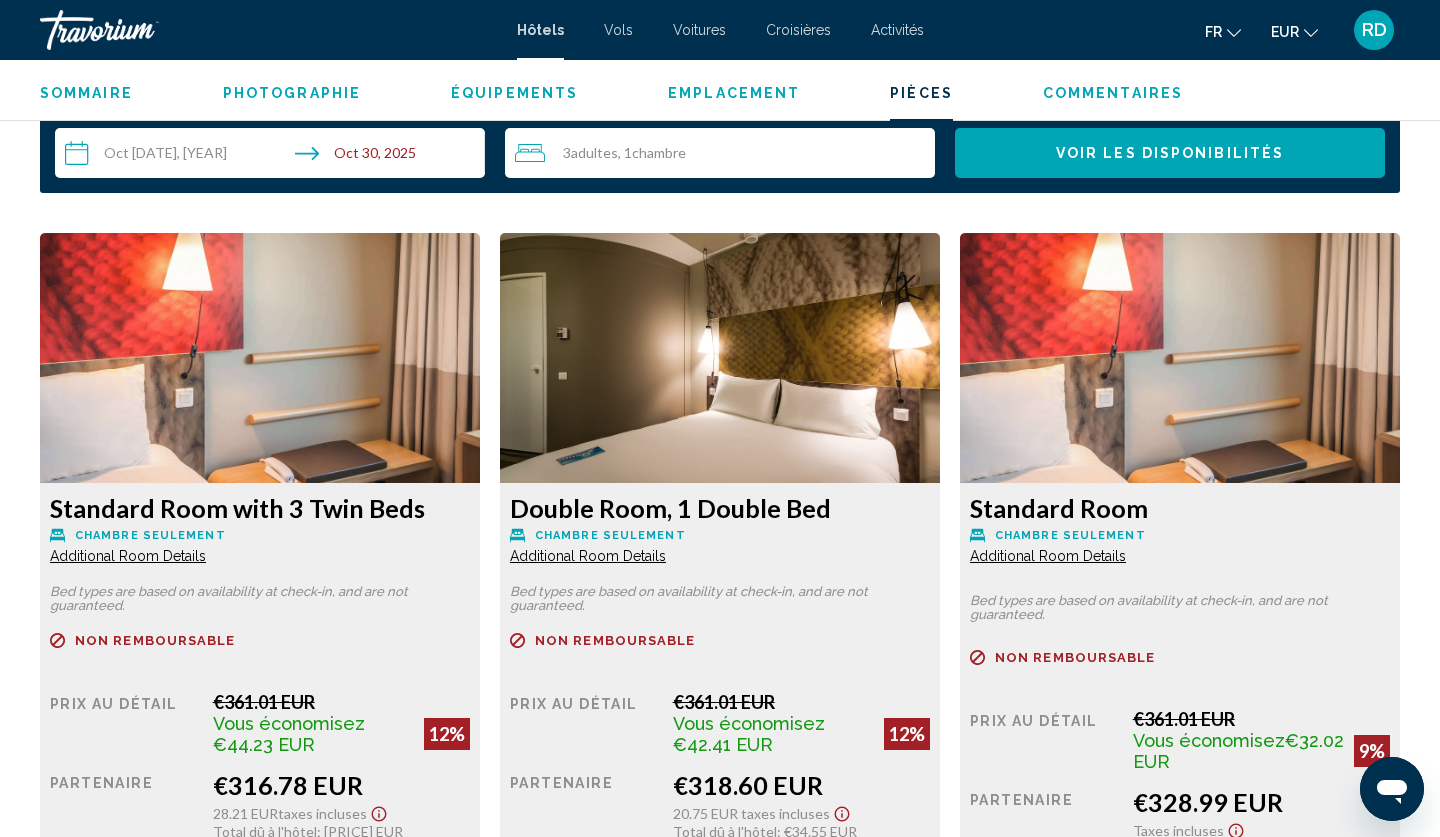 scroll, scrollTop: 2591, scrollLeft: 0, axis: vertical 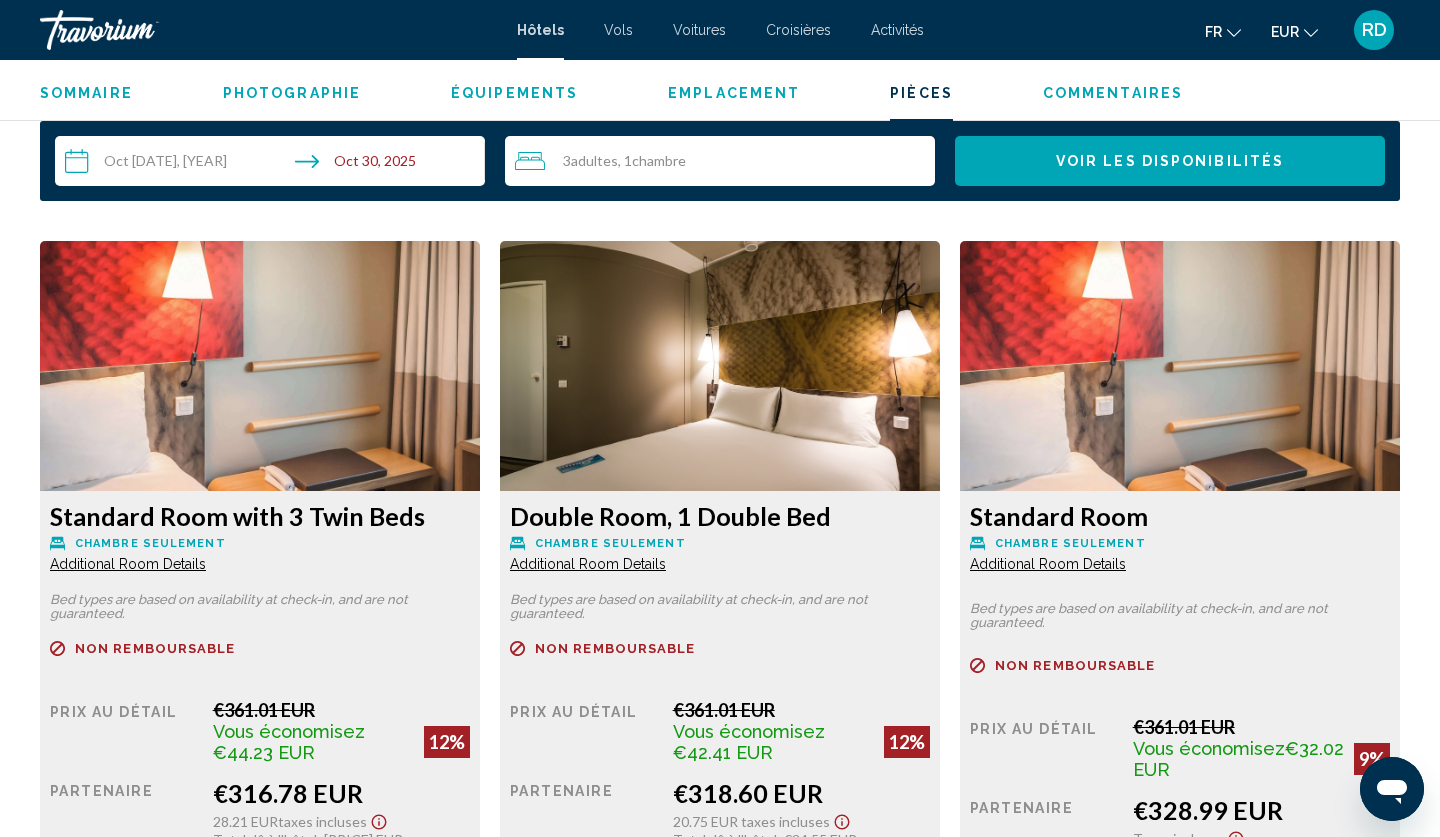 click at bounding box center (260, 366) 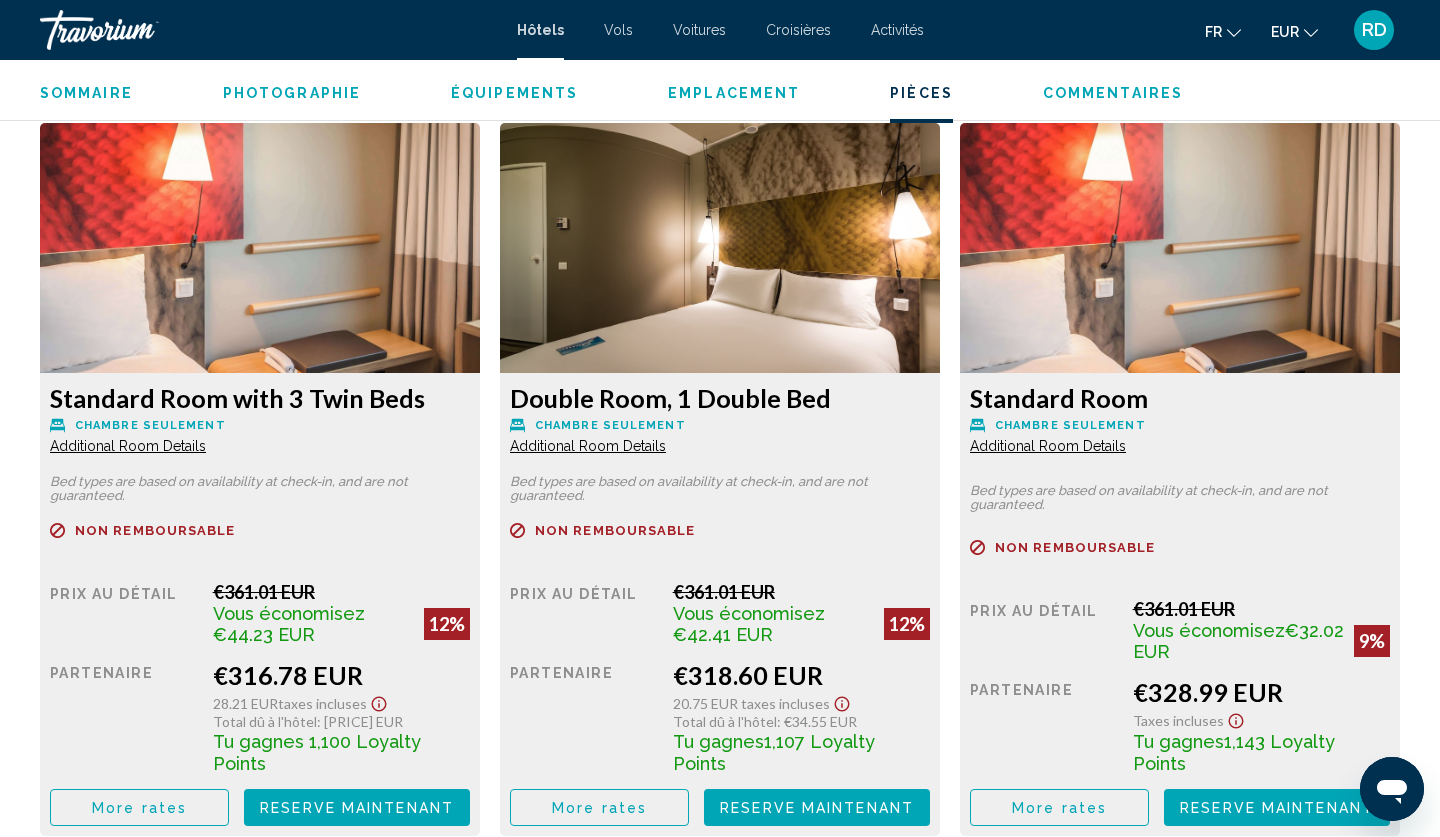 scroll, scrollTop: 2705, scrollLeft: 0, axis: vertical 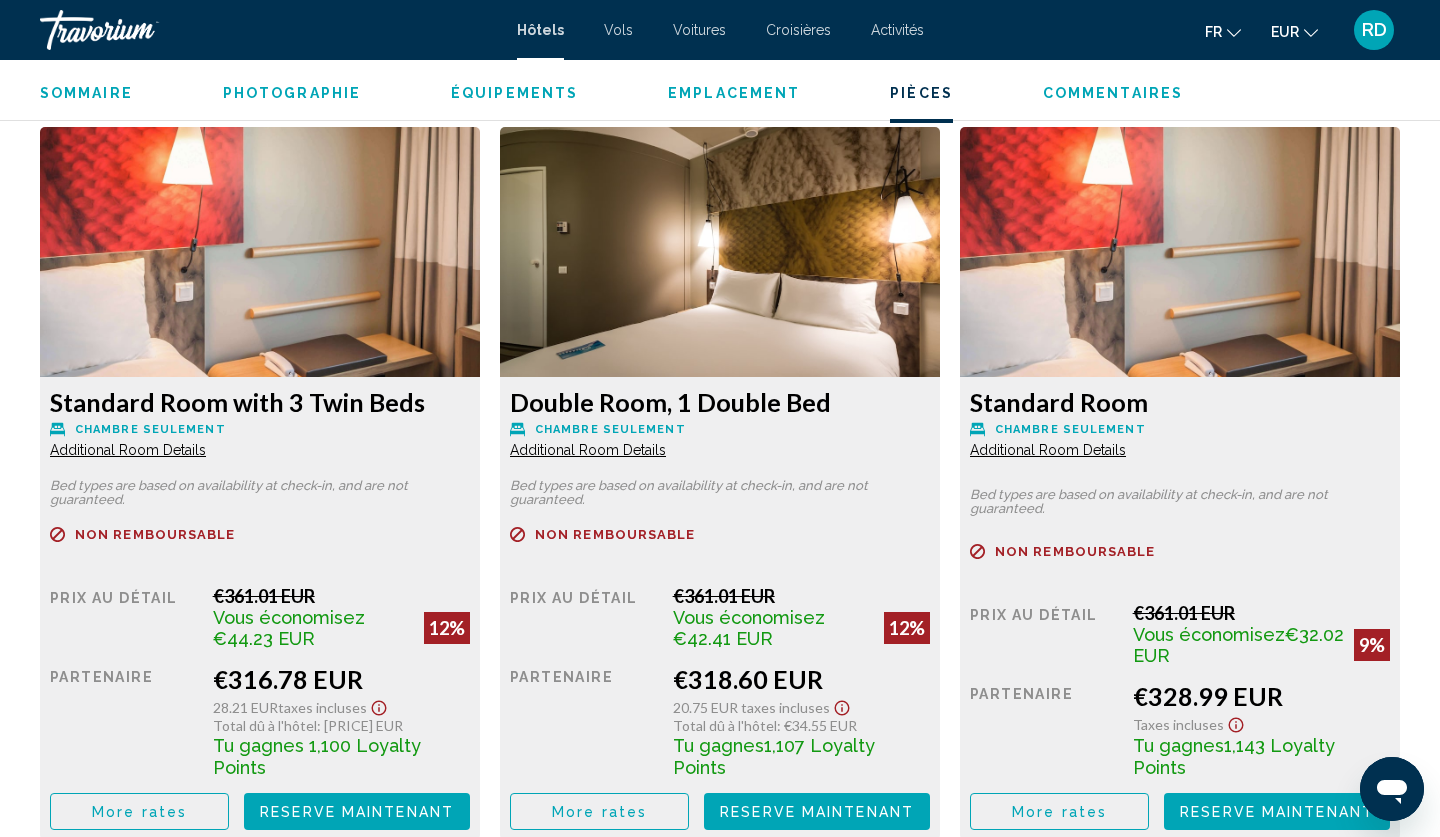 click on "Reserve maintenant" at bounding box center (357, 812) 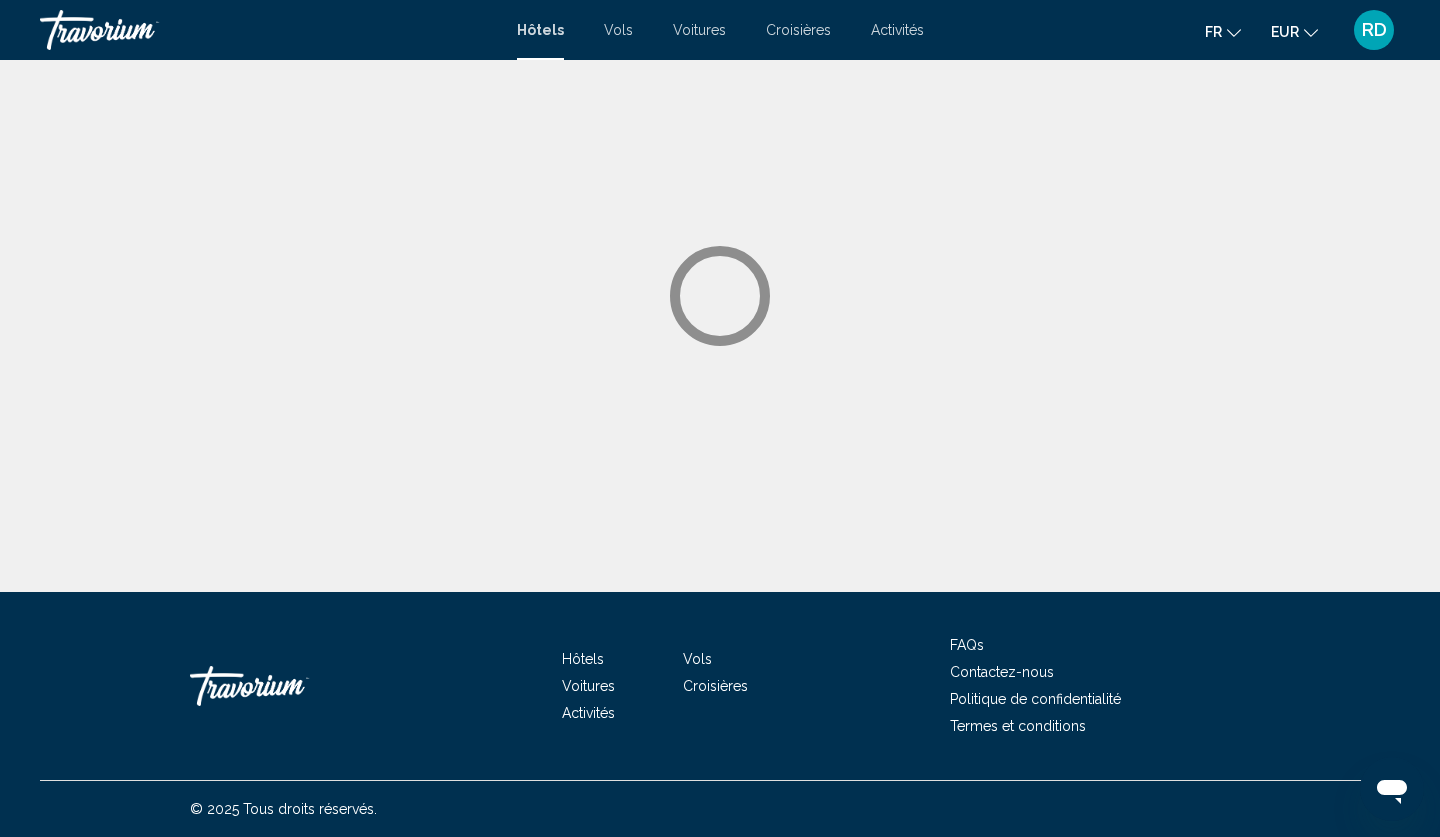 scroll, scrollTop: 0, scrollLeft: 0, axis: both 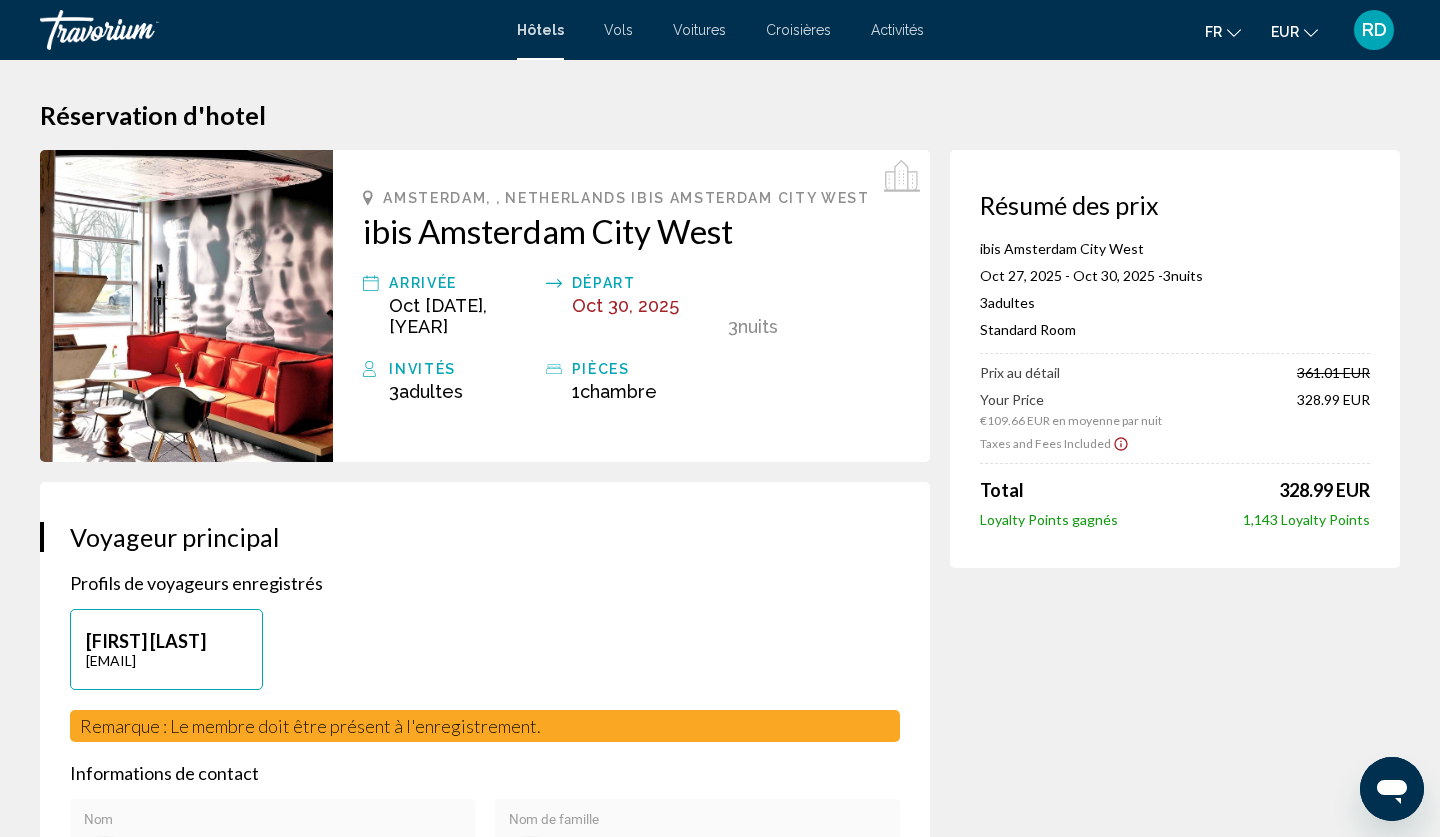click at bounding box center (186, 306) 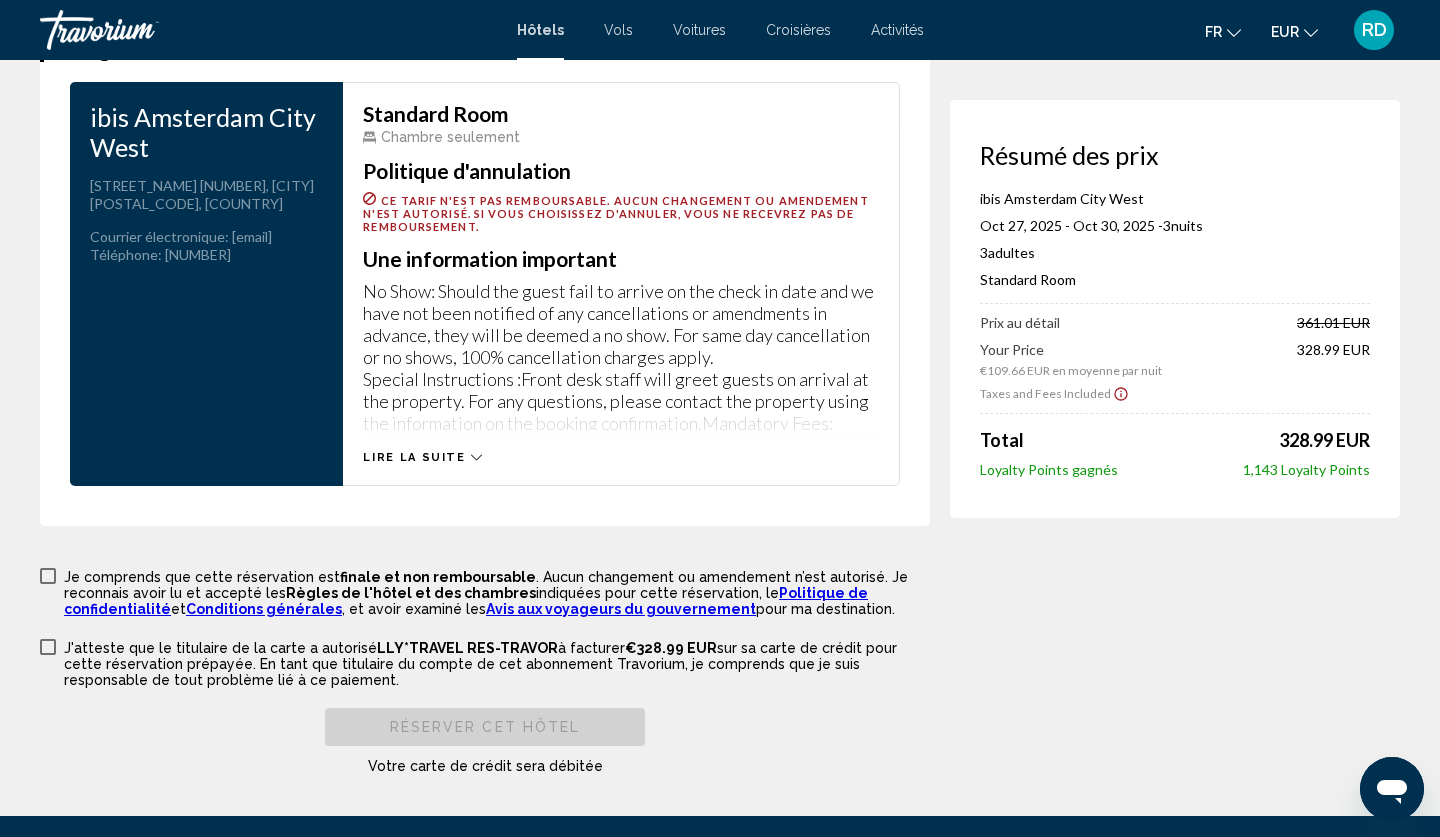 scroll, scrollTop: 2663, scrollLeft: 0, axis: vertical 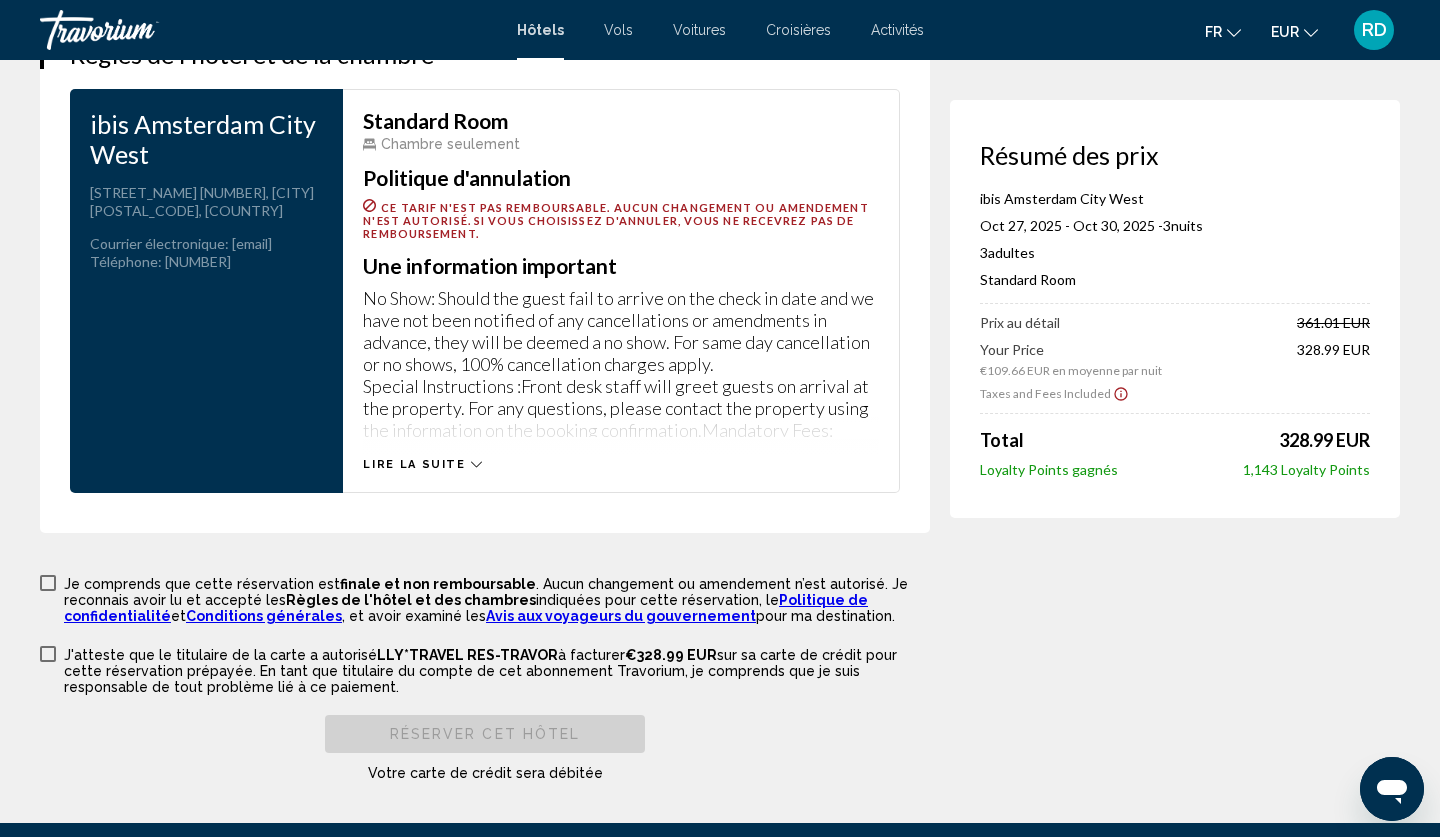 click on "Lire la suite" at bounding box center [414, 464] 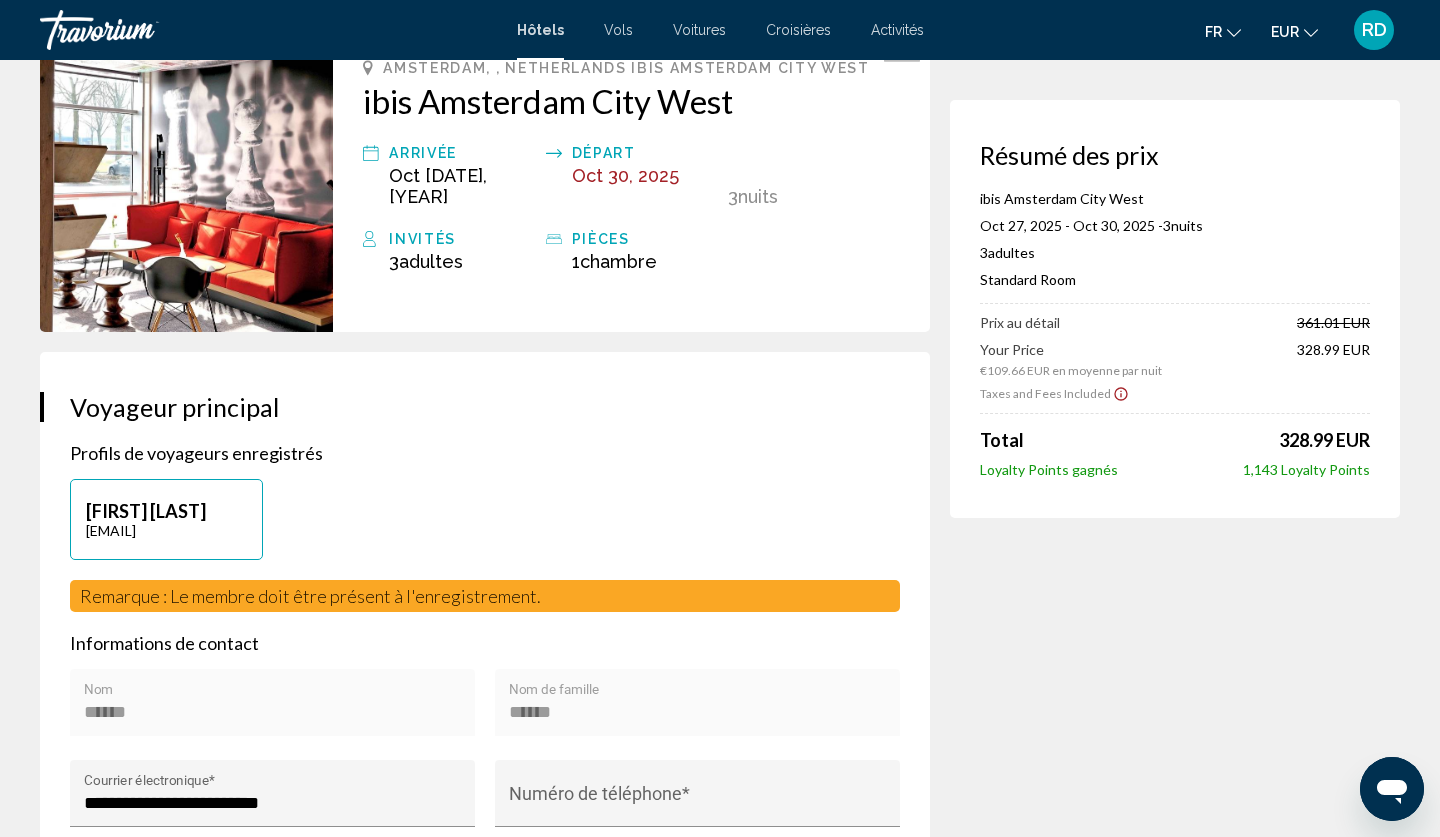 scroll, scrollTop: 0, scrollLeft: 0, axis: both 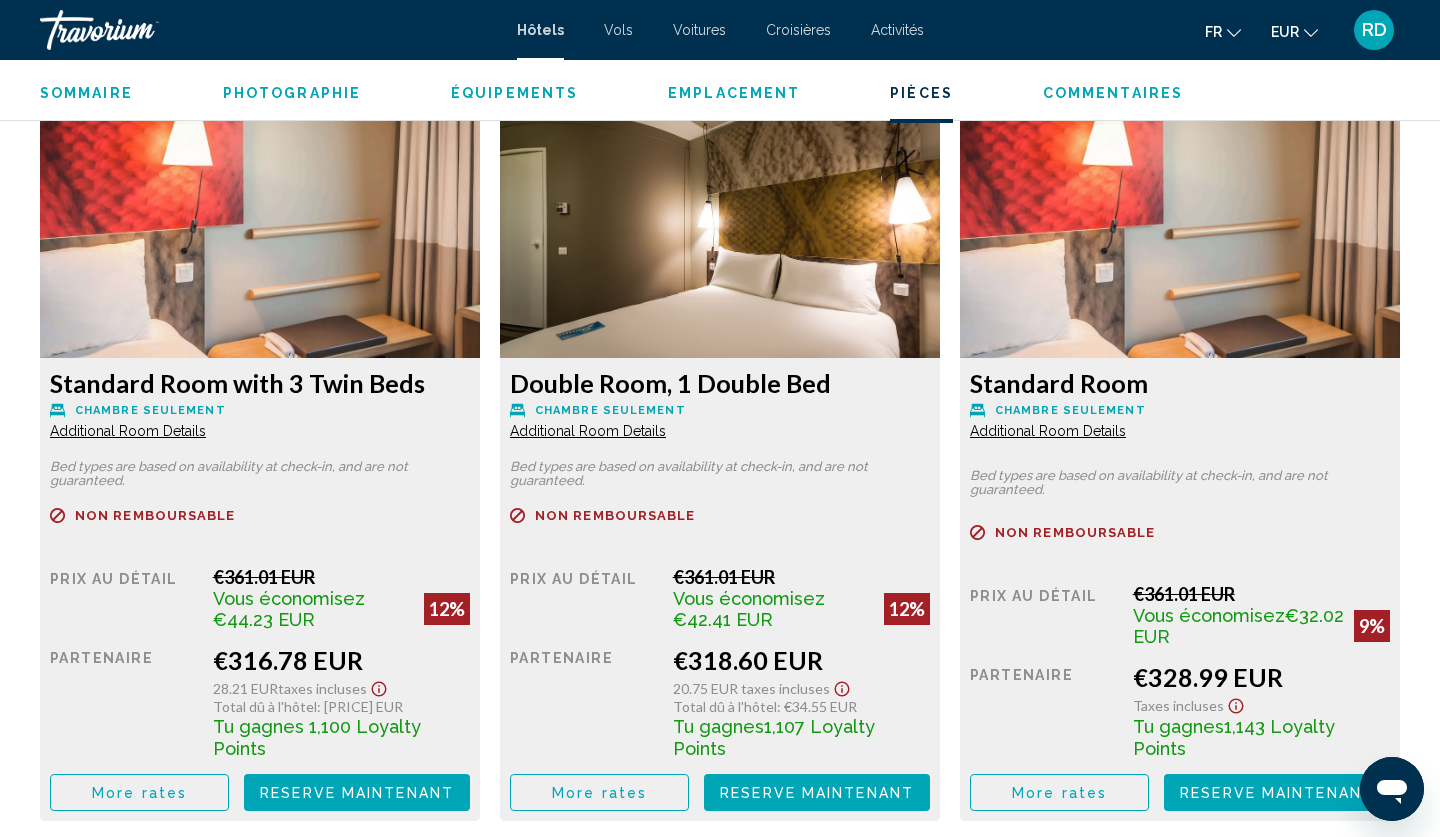 click on "Prix au détail" at bounding box center (124, 598) 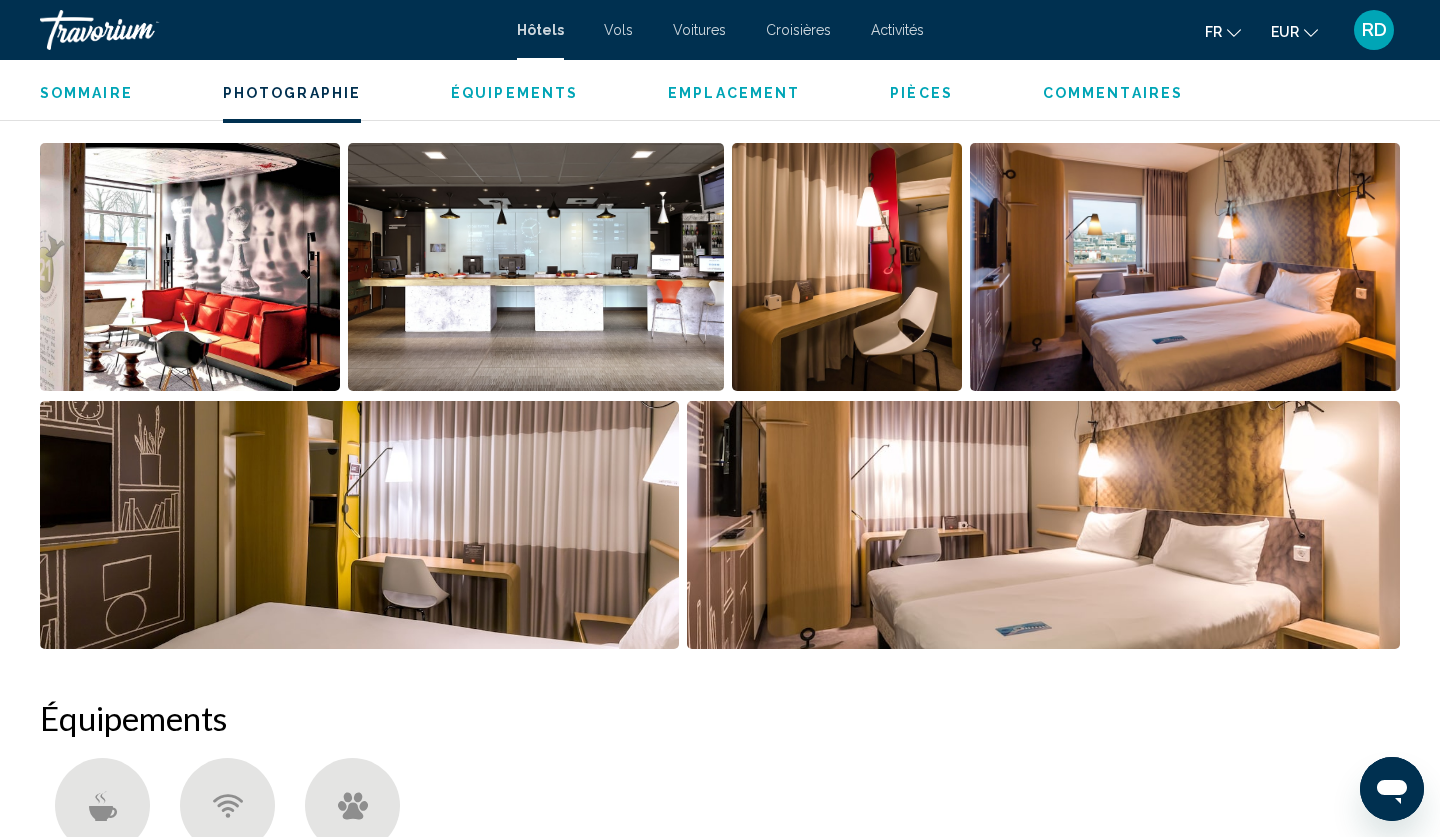 scroll, scrollTop: 0, scrollLeft: 0, axis: both 